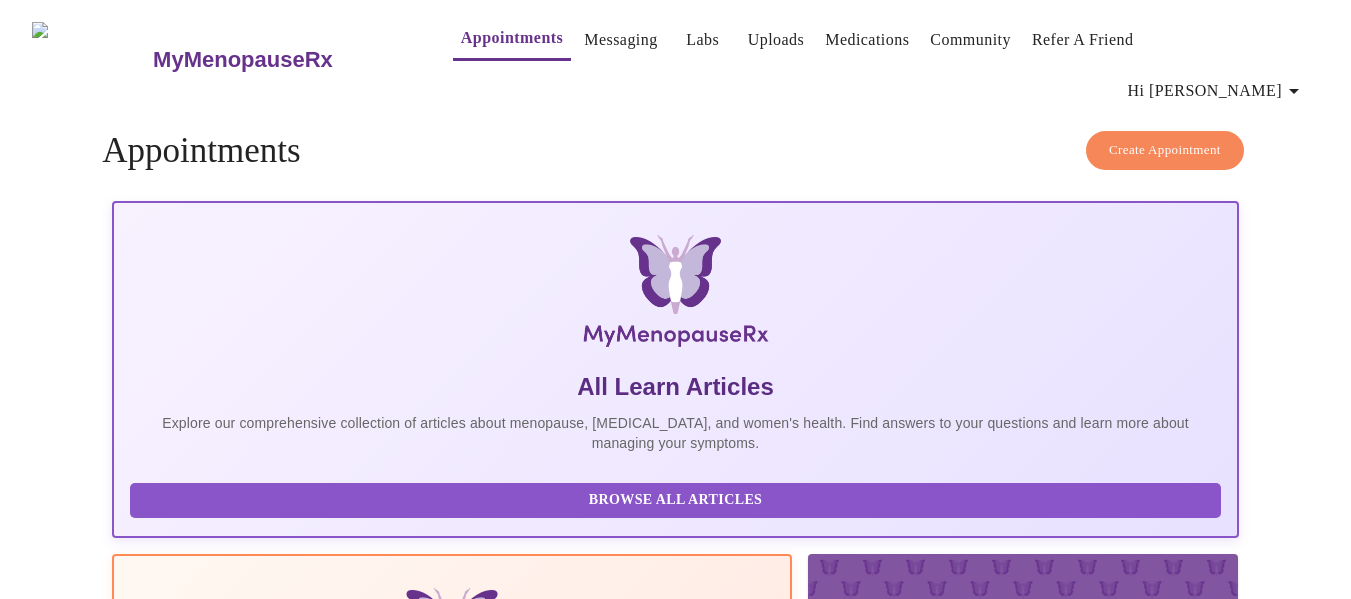 scroll, scrollTop: 0, scrollLeft: 0, axis: both 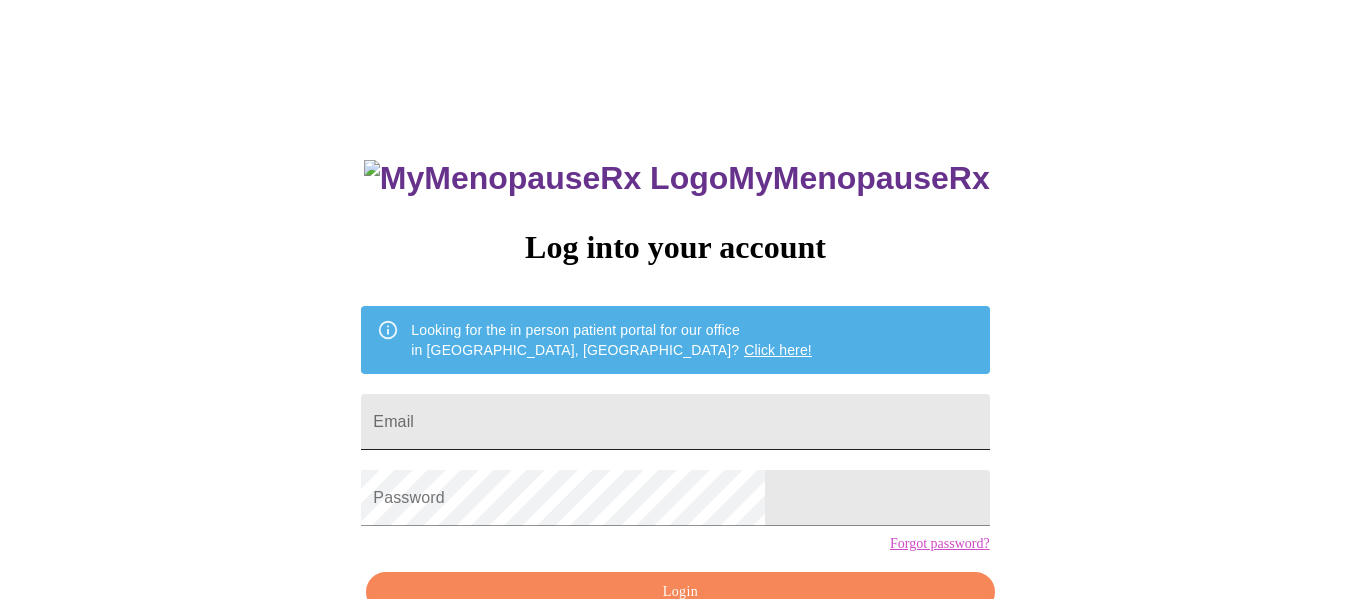 click on "Email" at bounding box center [675, 422] 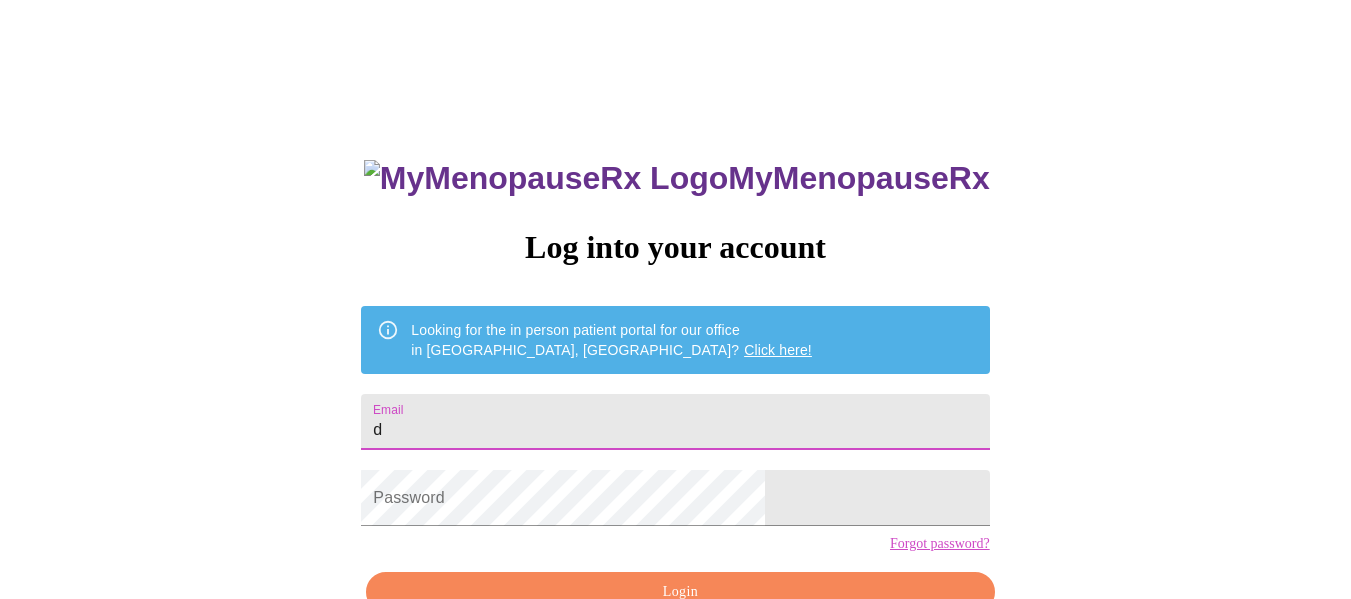 click on "d" at bounding box center [675, 422] 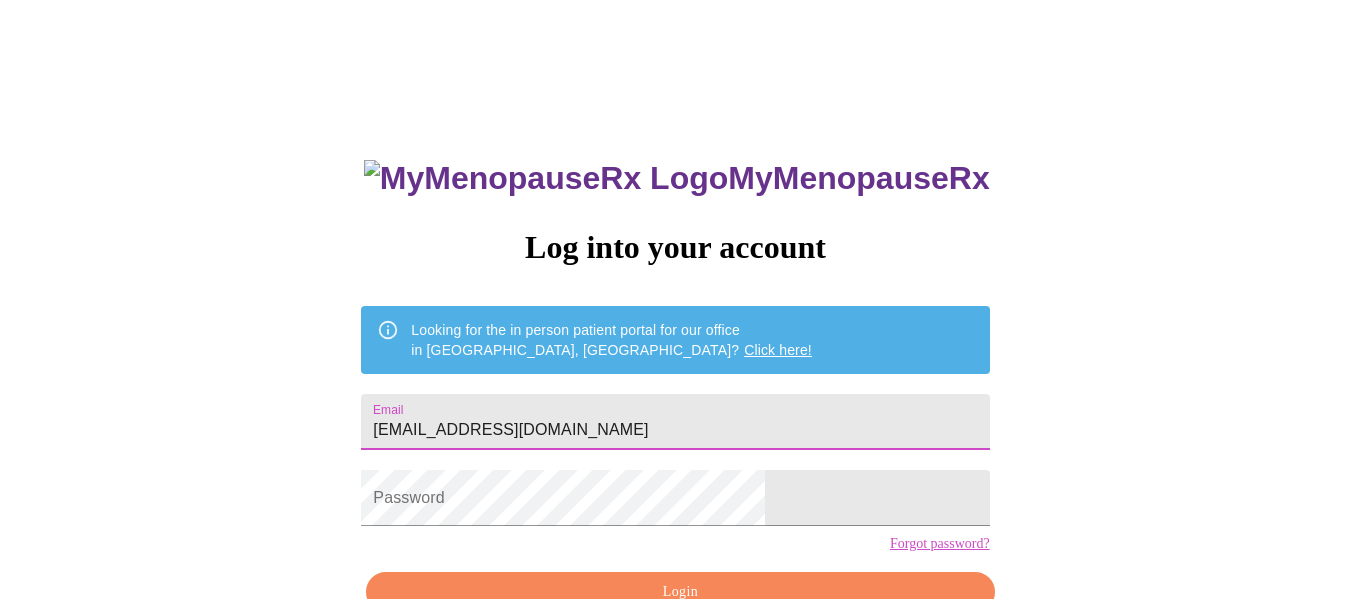 type on "[EMAIL_ADDRESS][DOMAIN_NAME]" 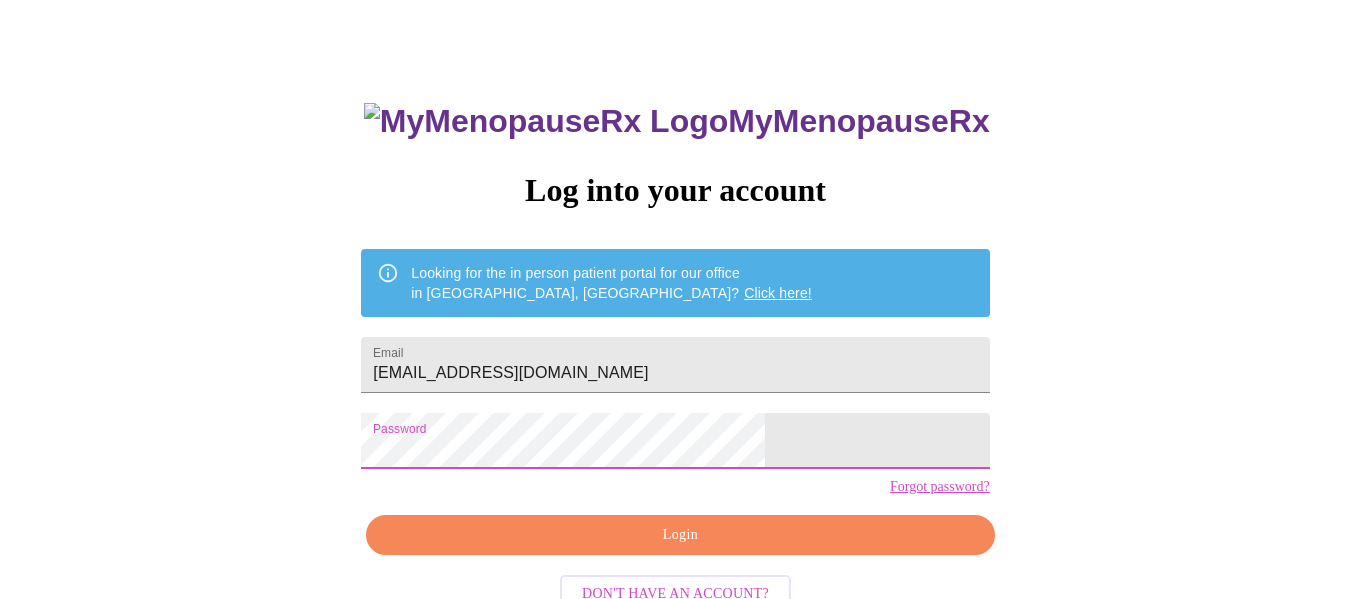 scroll, scrollTop: 117, scrollLeft: 0, axis: vertical 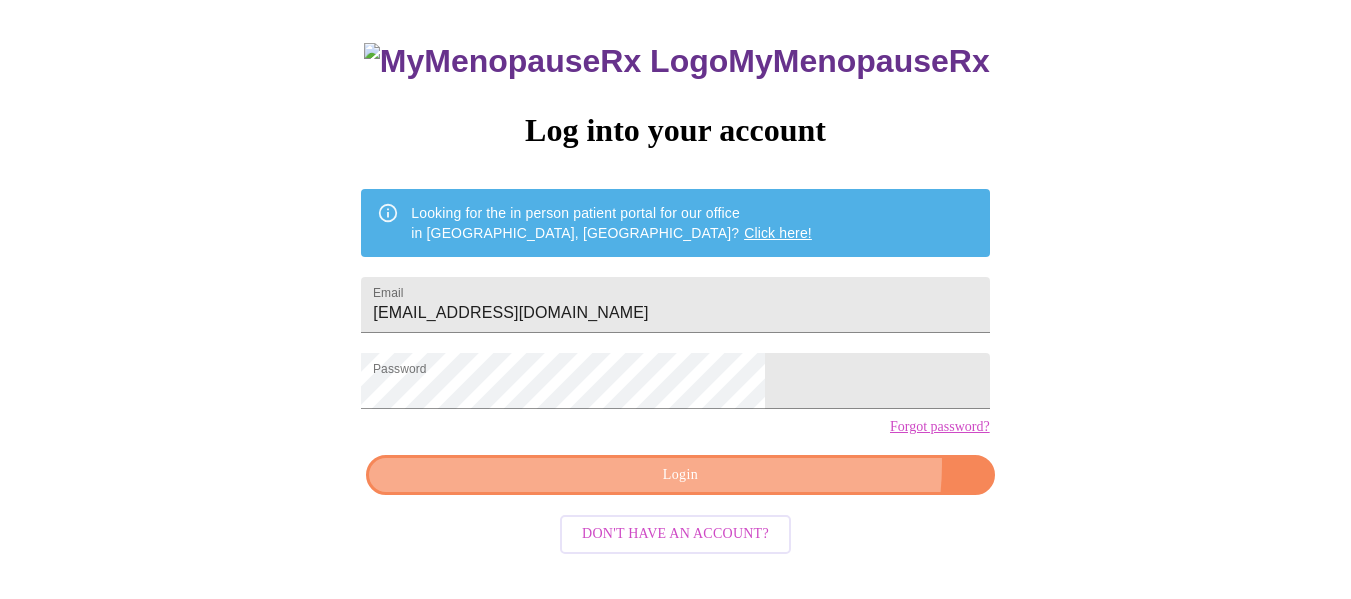 click on "Login" at bounding box center (680, 475) 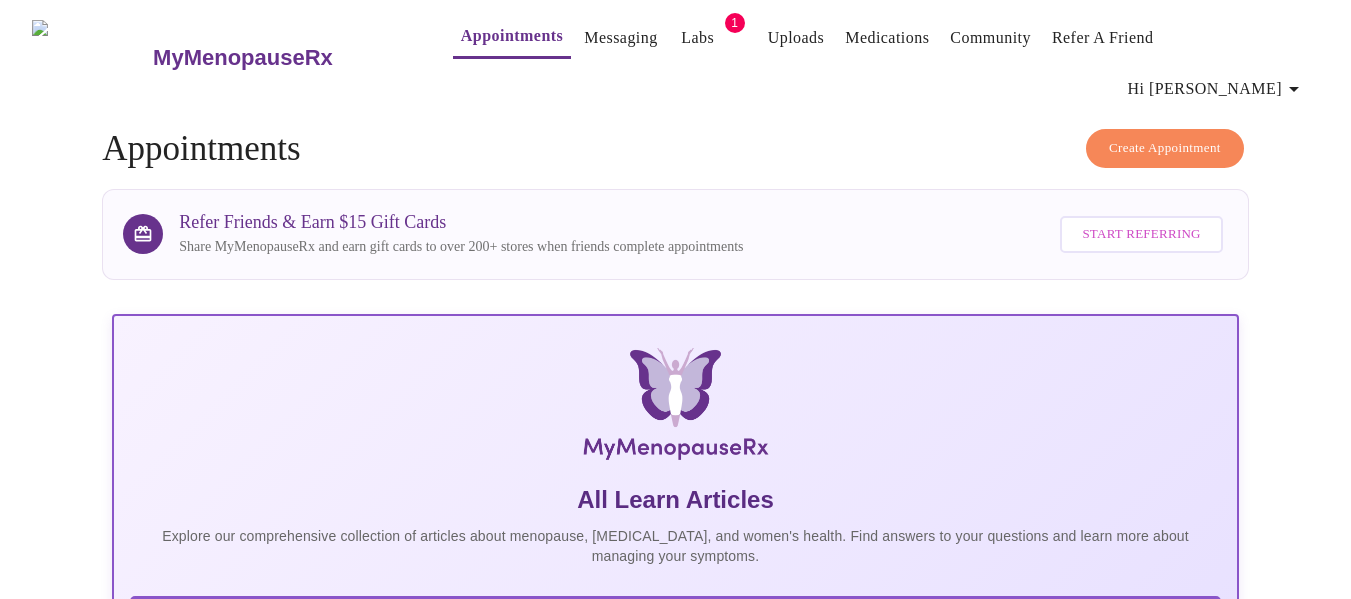 scroll, scrollTop: 0, scrollLeft: 0, axis: both 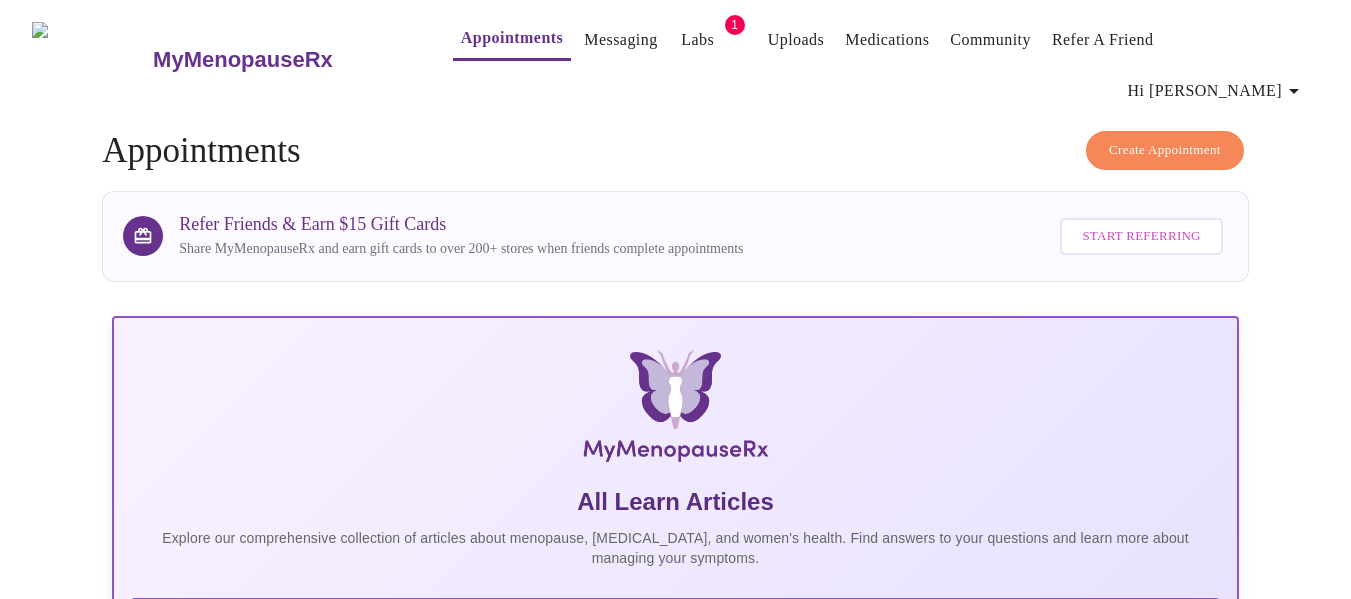 click on "Create Appointment" at bounding box center [1165, 150] 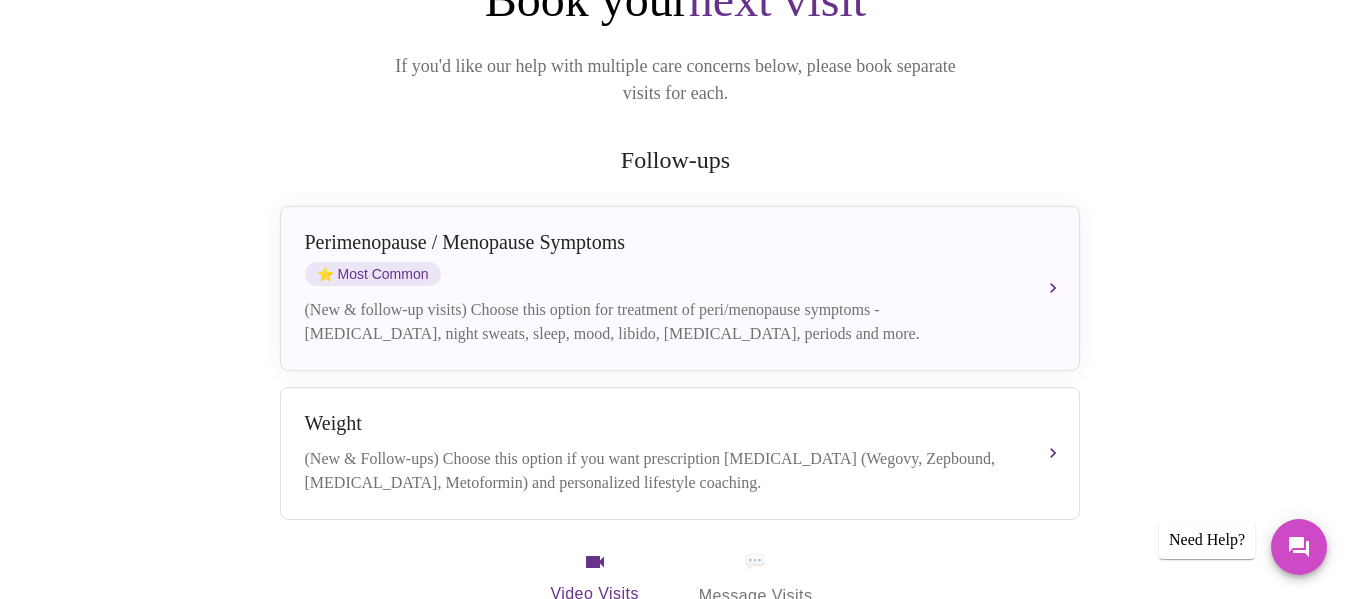 scroll, scrollTop: 400, scrollLeft: 0, axis: vertical 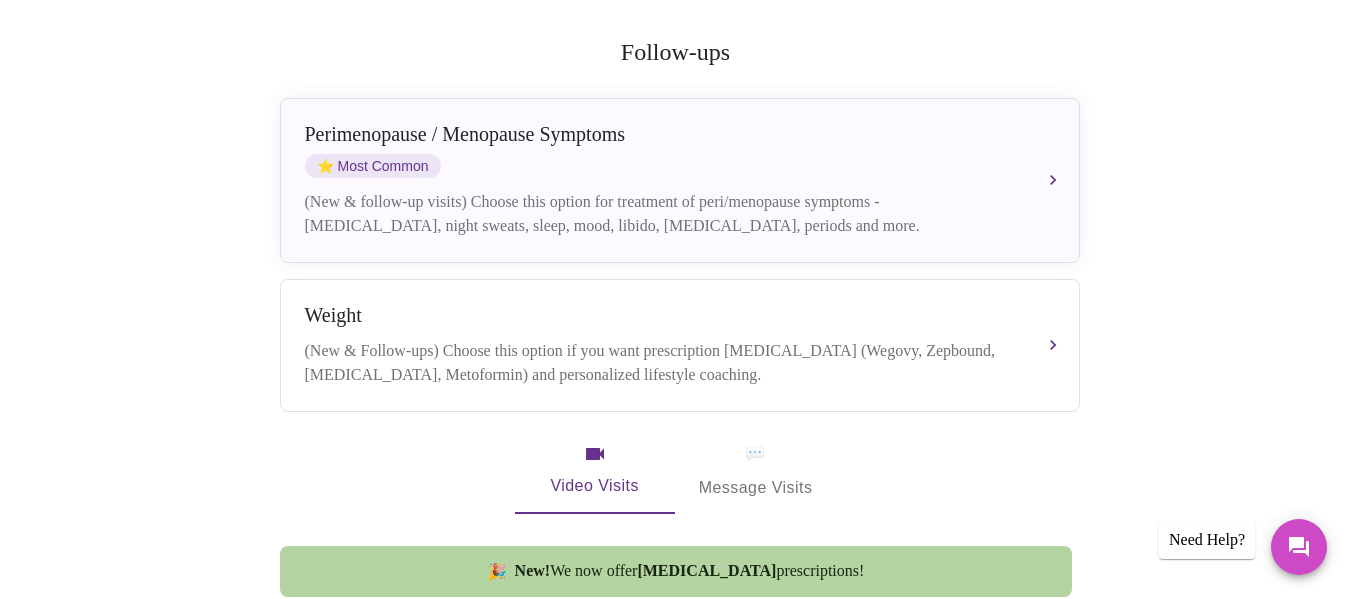 click on "💬" at bounding box center [755, 454] 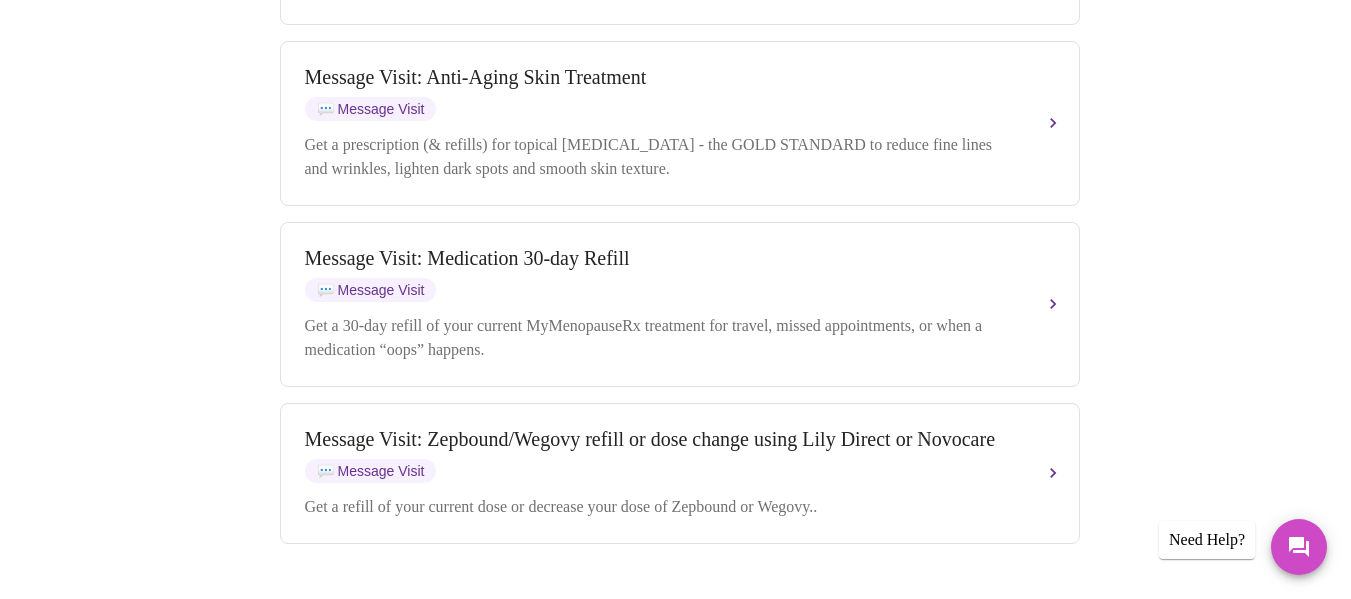 scroll, scrollTop: 2700, scrollLeft: 0, axis: vertical 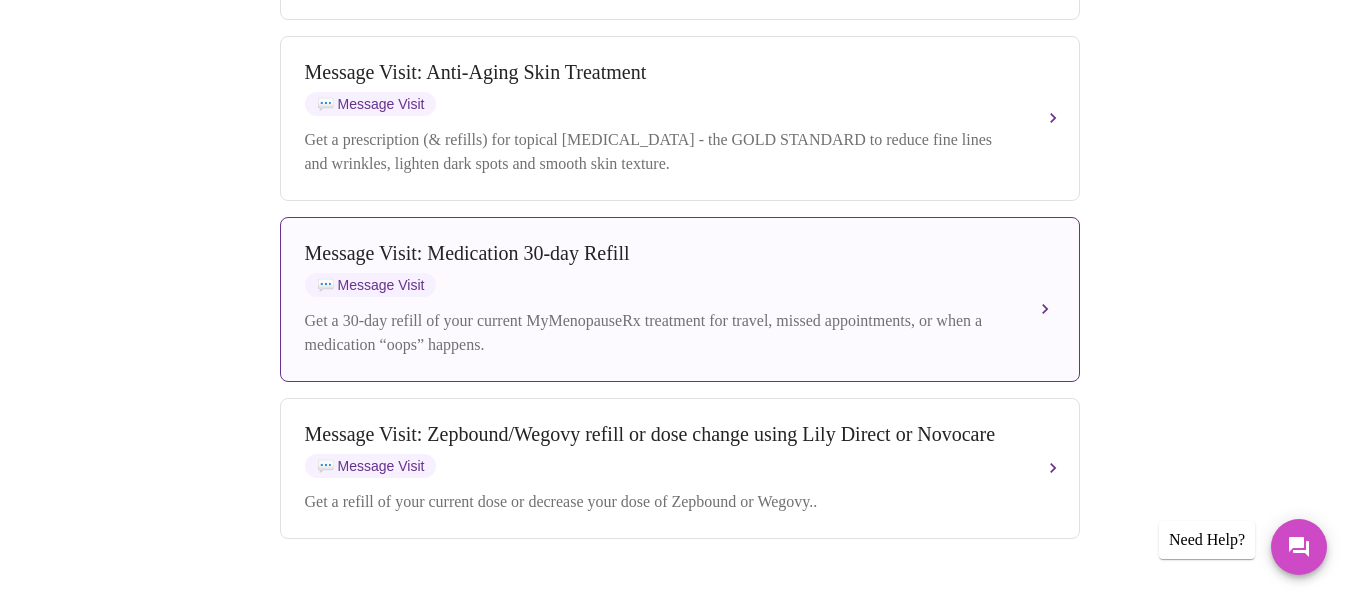click on "Get a 30-day refill of your current MyMenopauseRx treatment for travel, missed appointments, or when a medication “oops” happens." at bounding box center [660, 333] 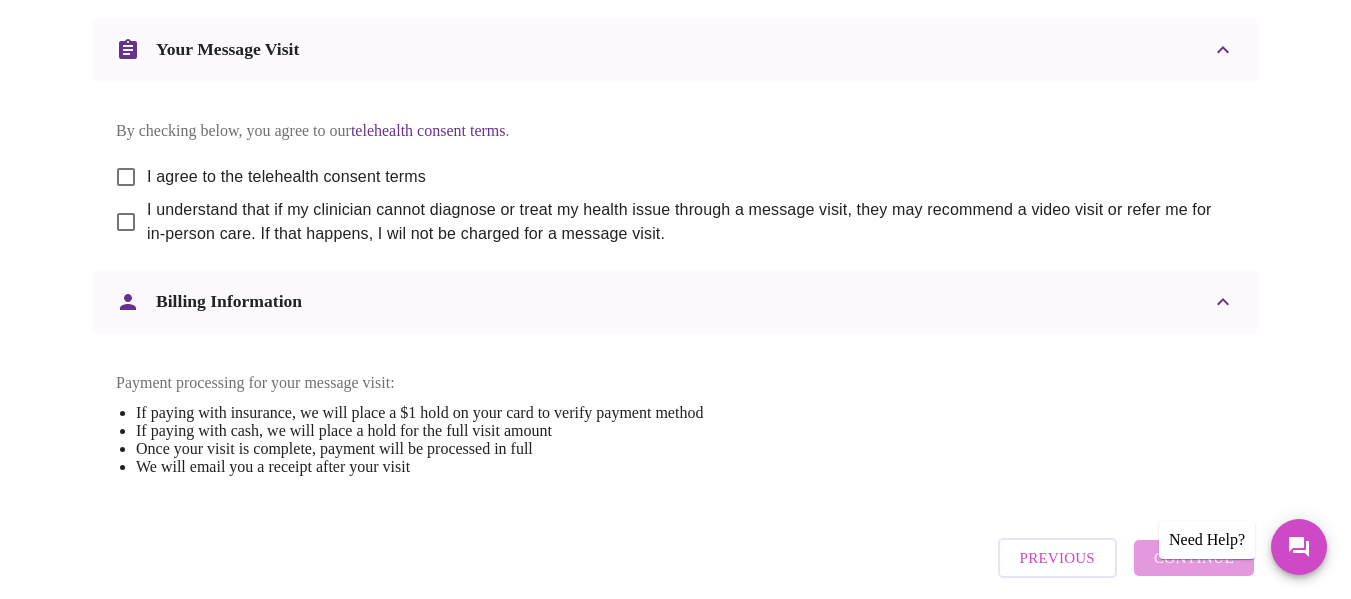 scroll, scrollTop: 969, scrollLeft: 0, axis: vertical 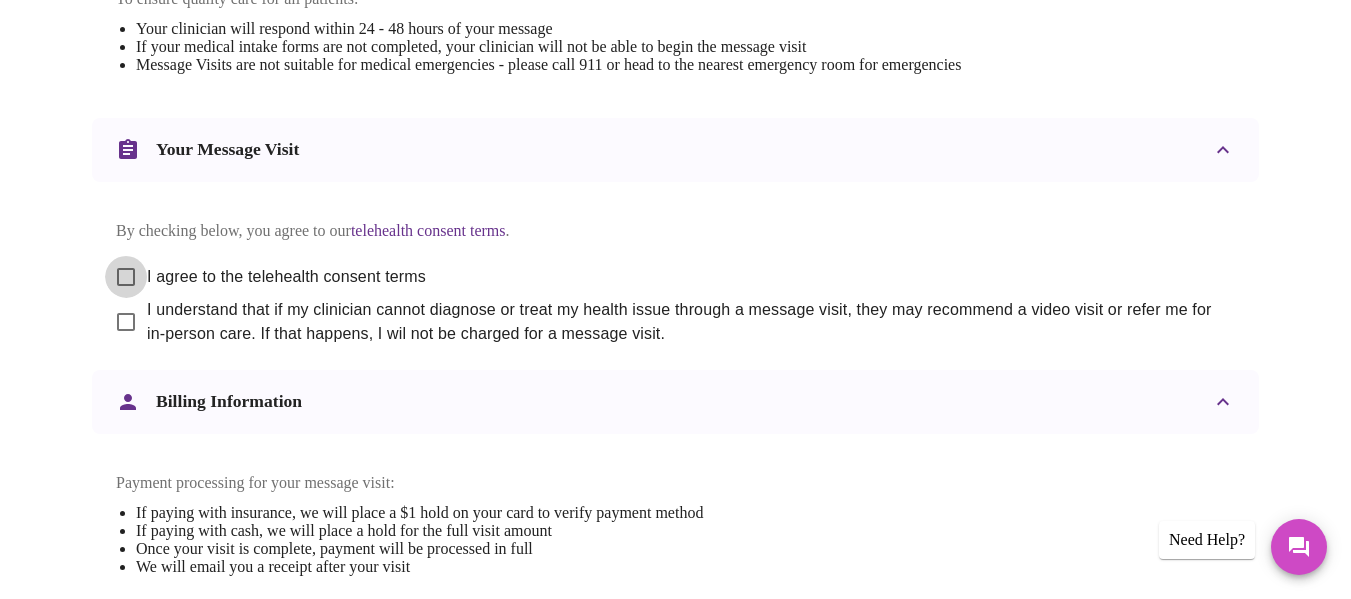 click on "I agree to the telehealth consent terms" at bounding box center (126, 277) 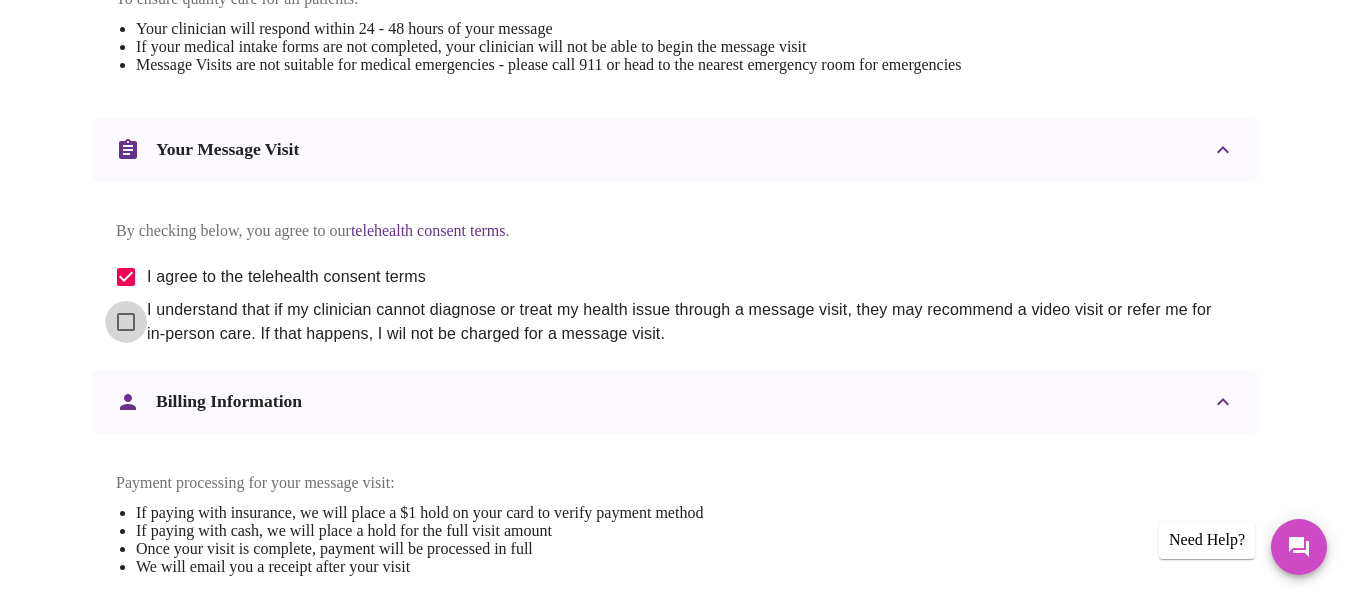 click on "I understand that if my clinician cannot diagnose or treat my health issue through a message visit, they may recommend a video visit or refer me for in-person care. If that happens, I wil not be charged for a message visit." at bounding box center (126, 322) 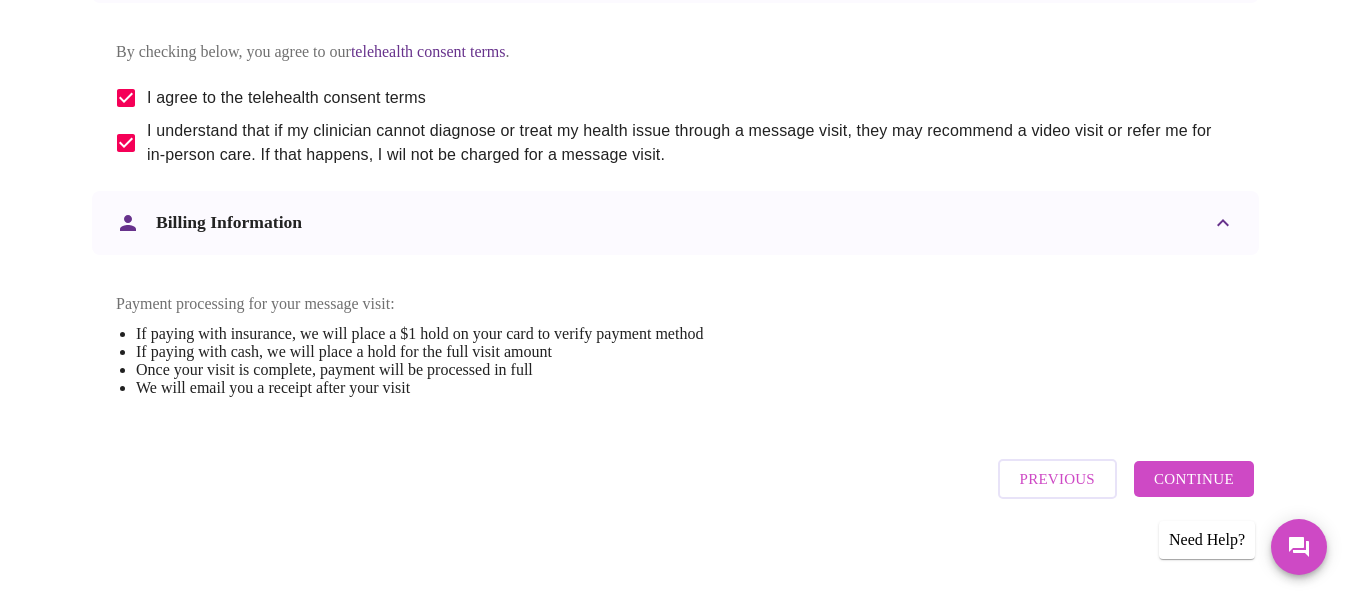 scroll, scrollTop: 1169, scrollLeft: 0, axis: vertical 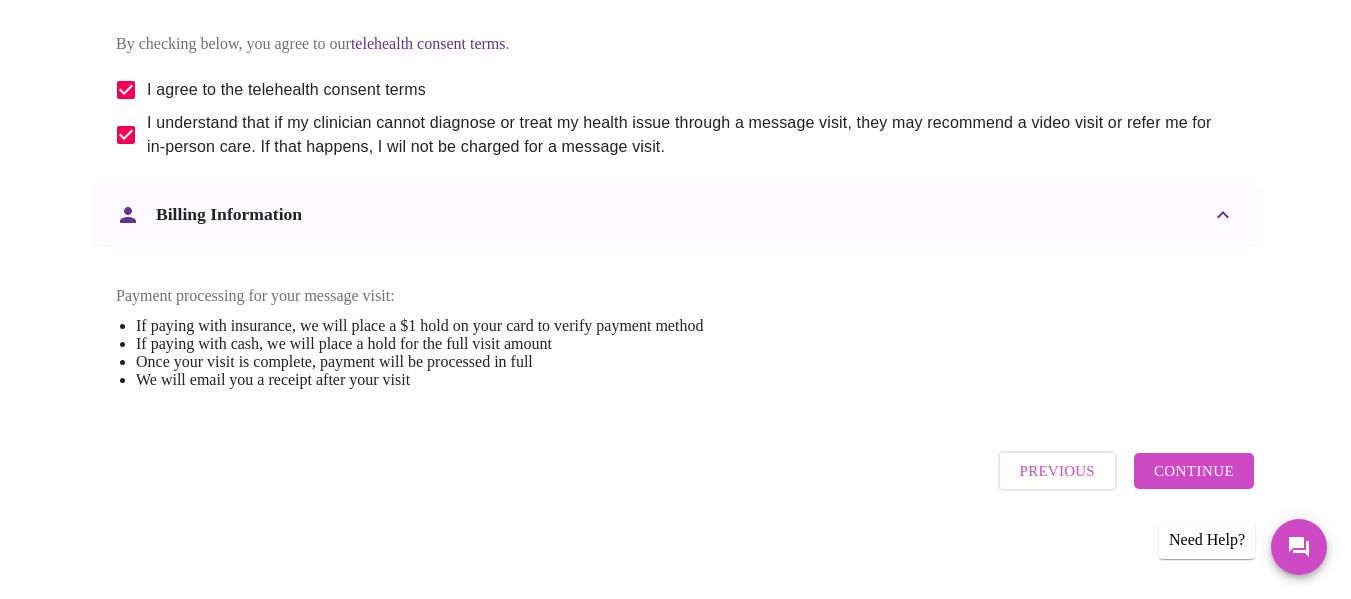 click on "Continue" at bounding box center (1194, 471) 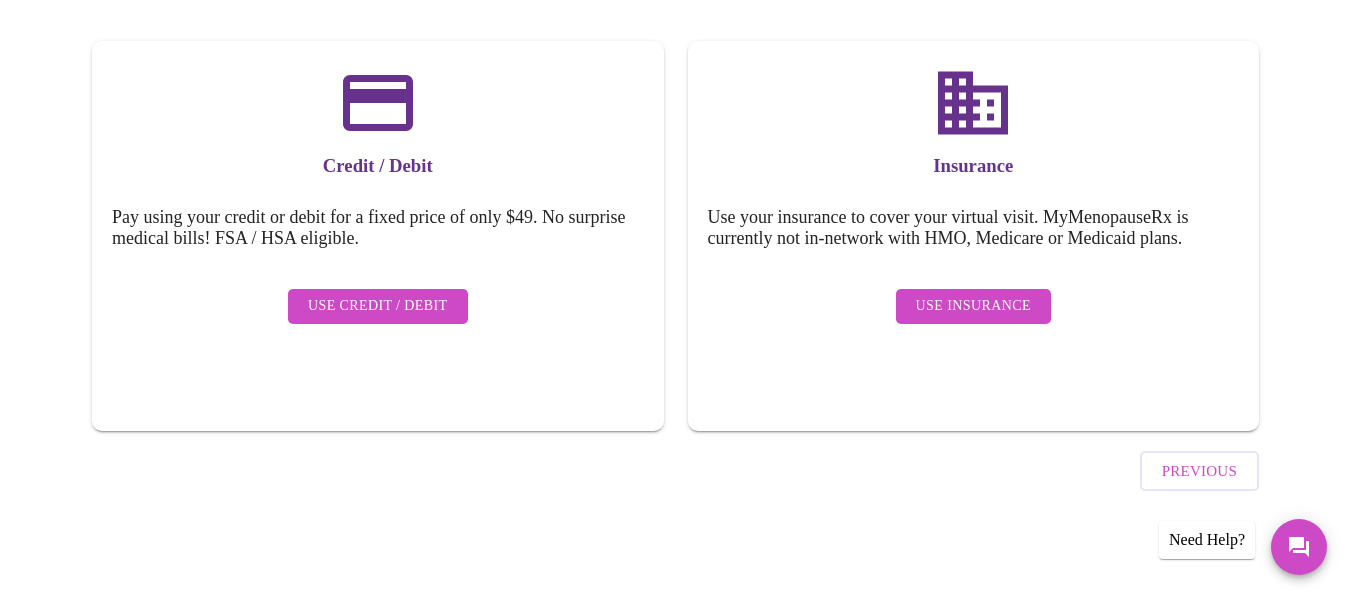 scroll, scrollTop: 252, scrollLeft: 0, axis: vertical 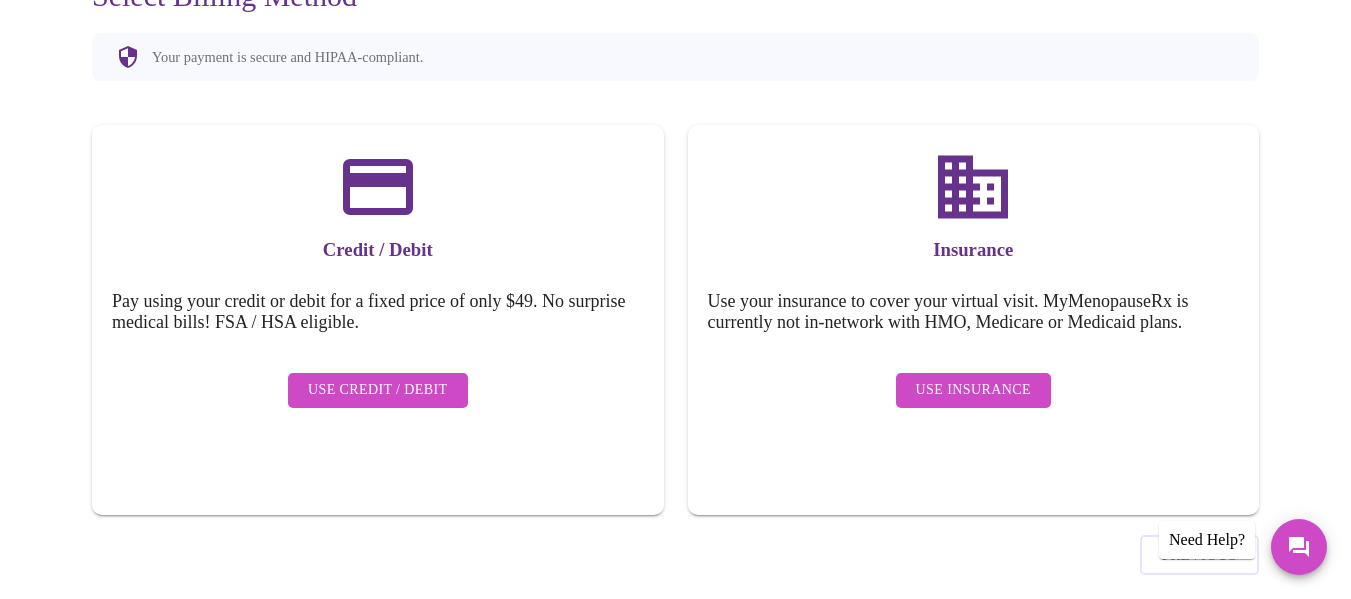 click on "Use Insurance" at bounding box center (973, 390) 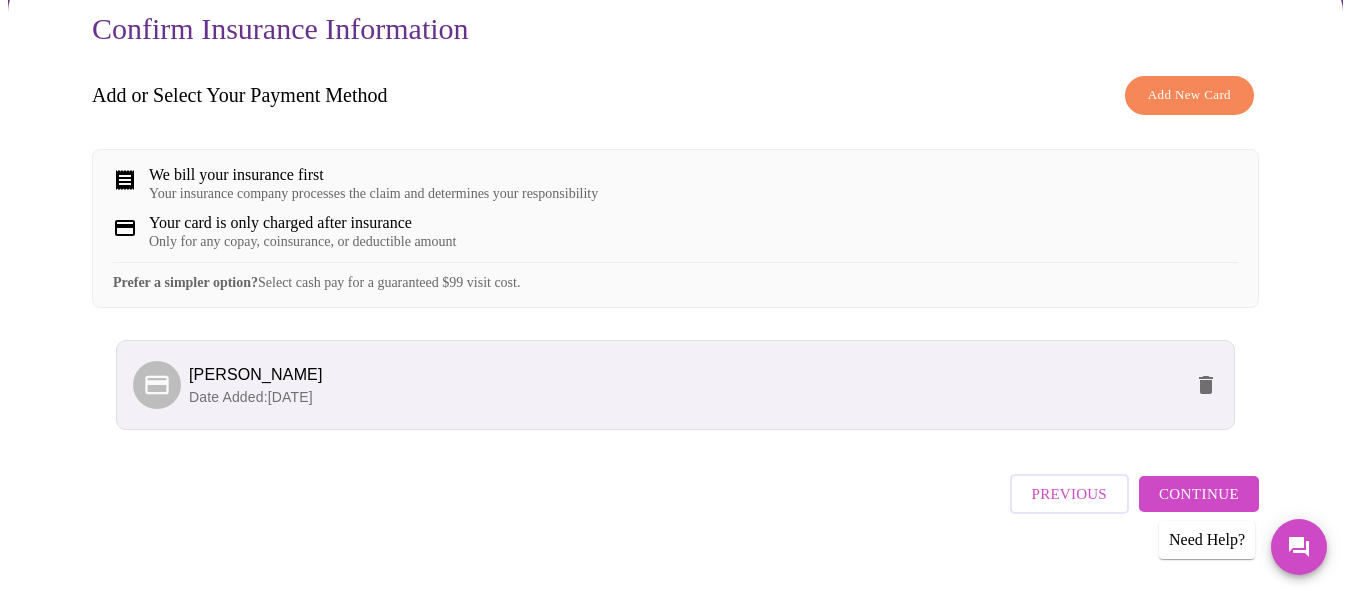 scroll, scrollTop: 225, scrollLeft: 0, axis: vertical 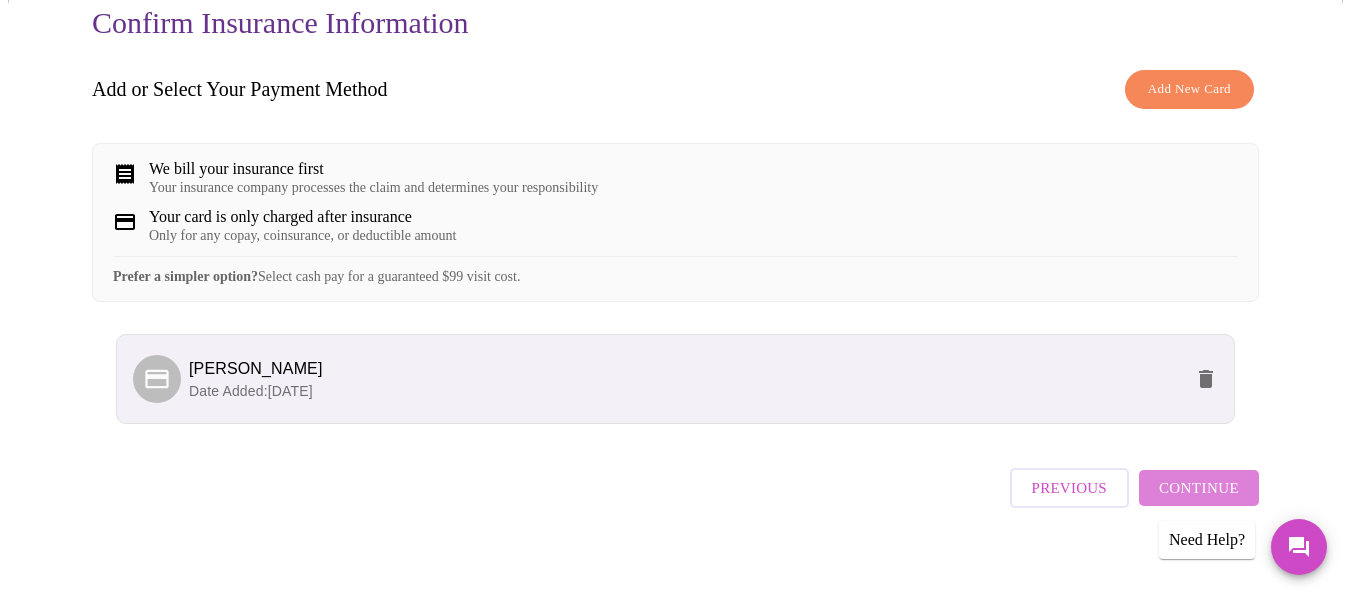 click on "Continue" at bounding box center [1199, 488] 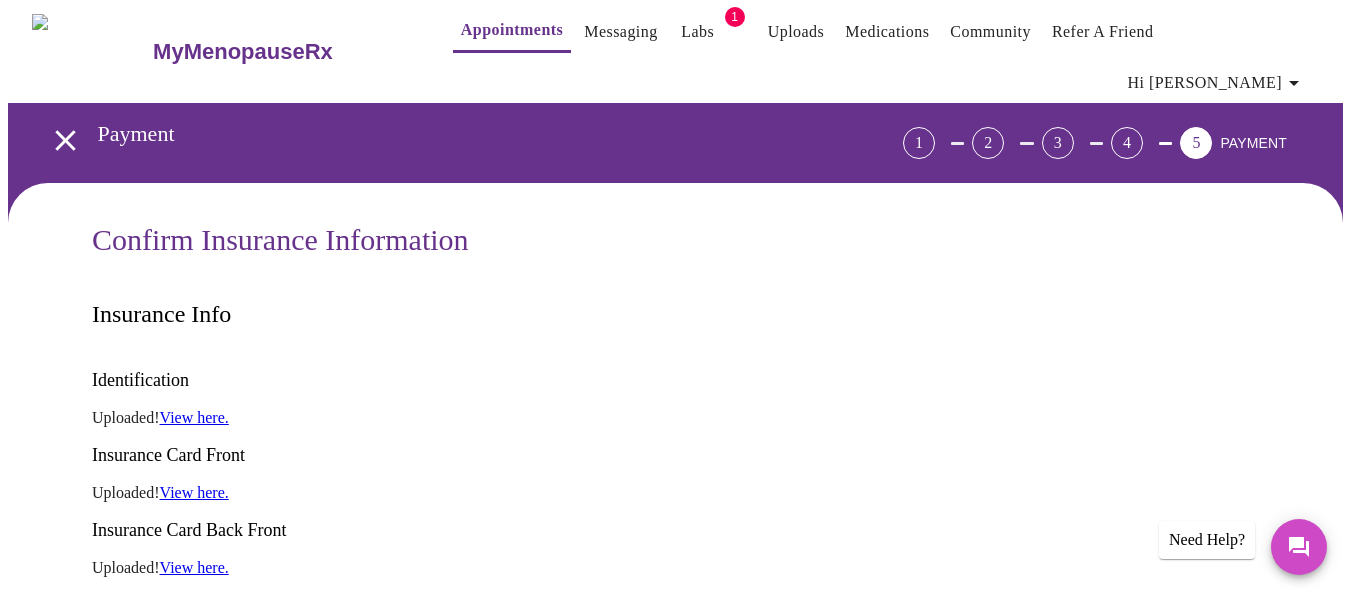 scroll, scrollTop: 0, scrollLeft: 0, axis: both 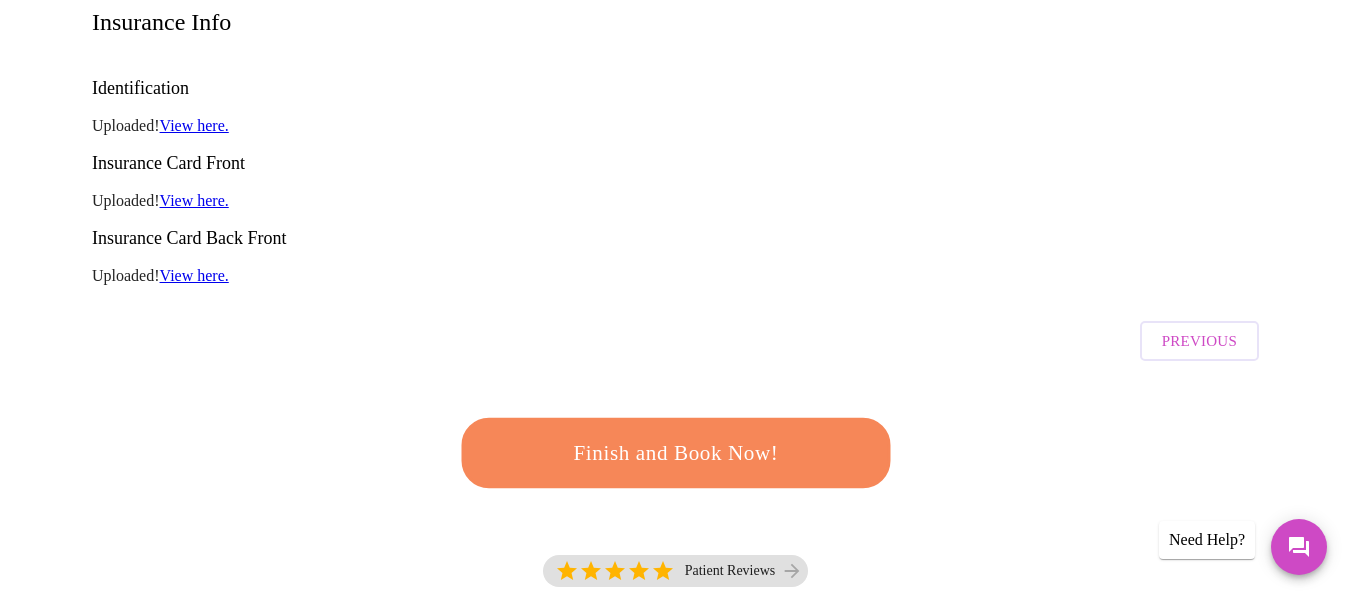 click on "Finish and Book Now!" at bounding box center [676, 453] 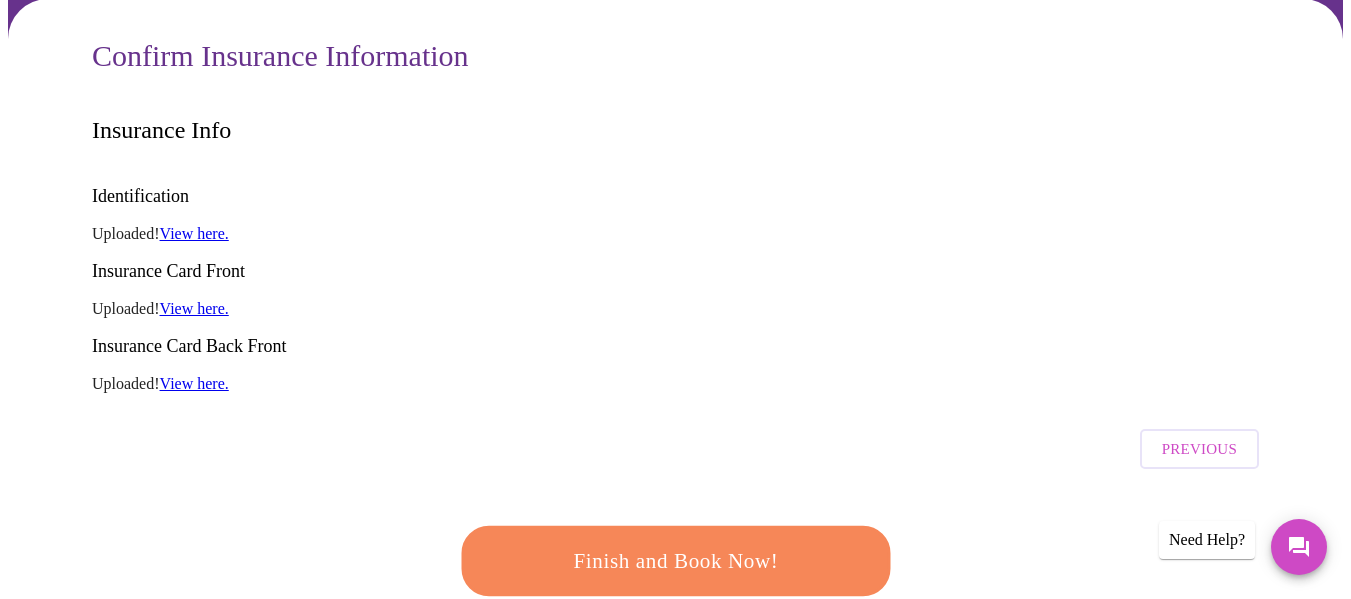 scroll, scrollTop: 400, scrollLeft: 0, axis: vertical 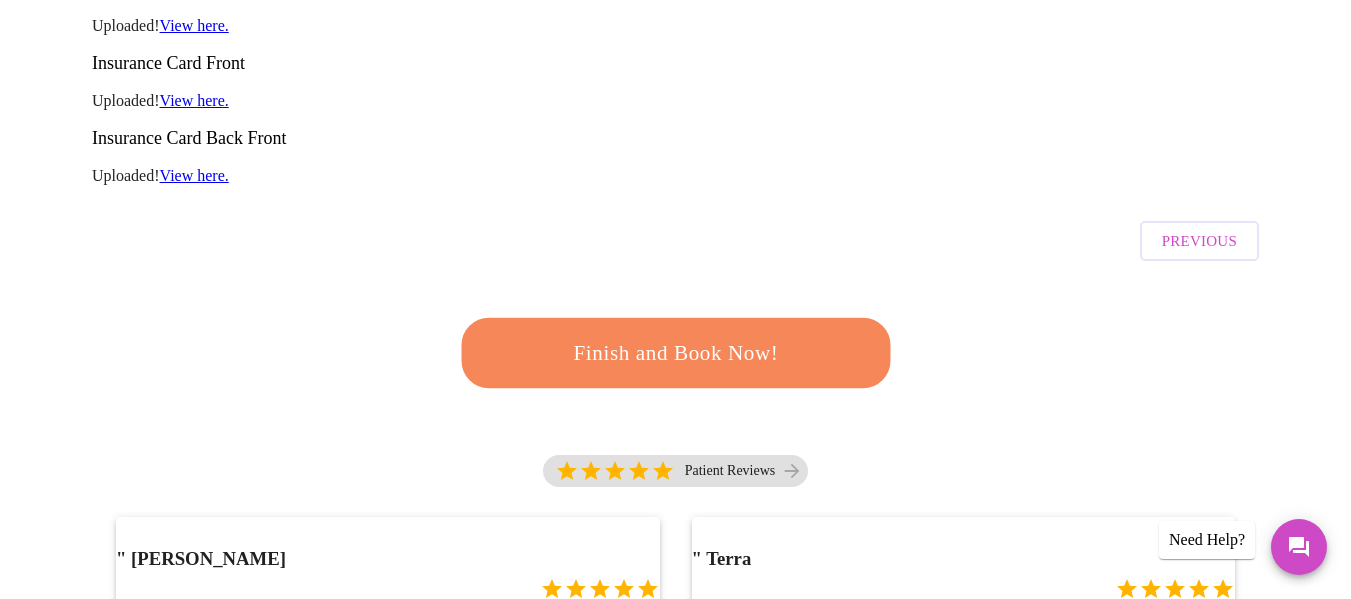 click on "Previous" at bounding box center [1199, 241] 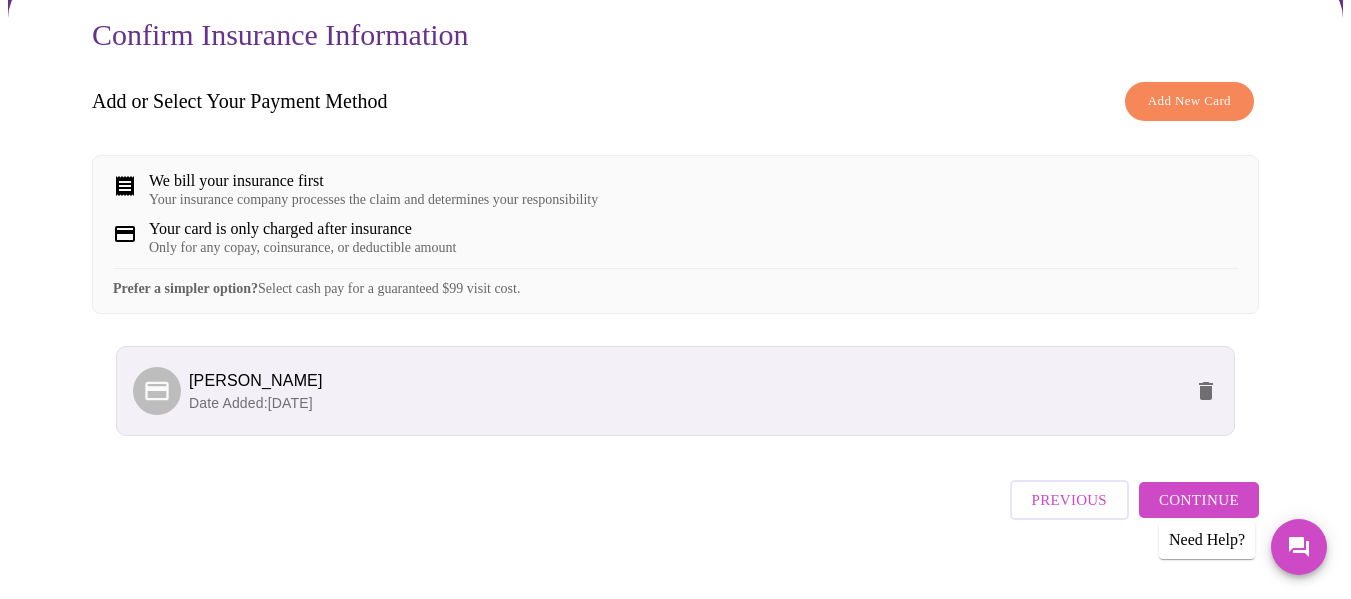 scroll, scrollTop: 225, scrollLeft: 0, axis: vertical 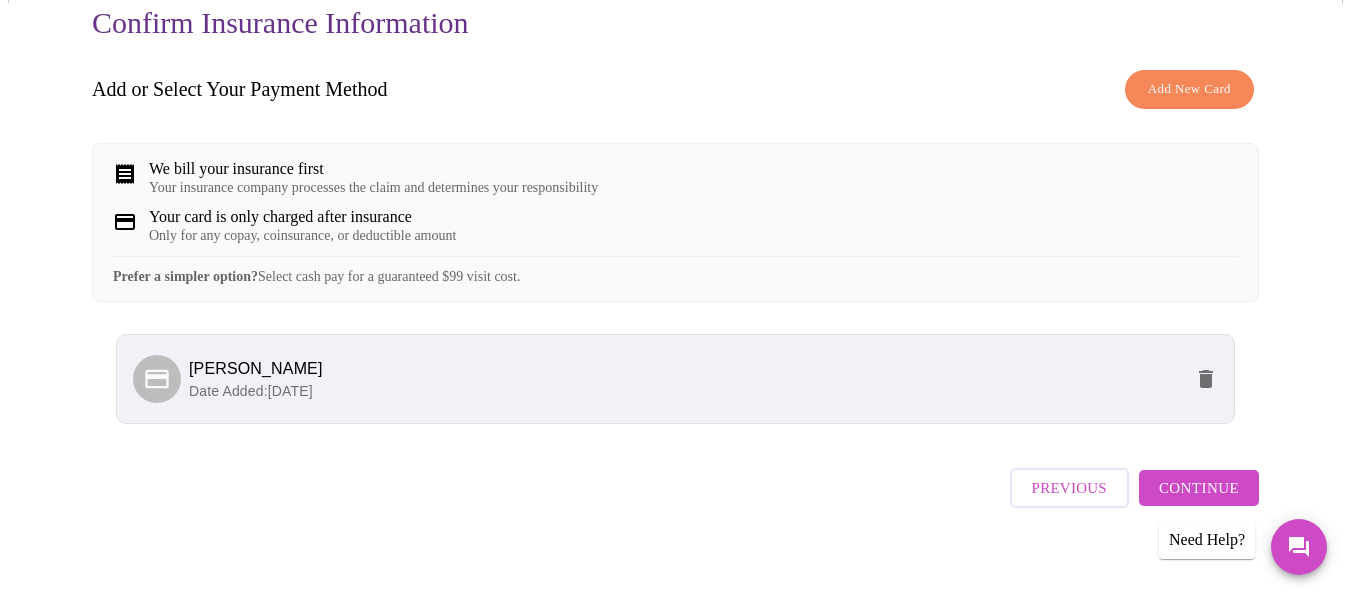 click on "Previous" at bounding box center [1069, 488] 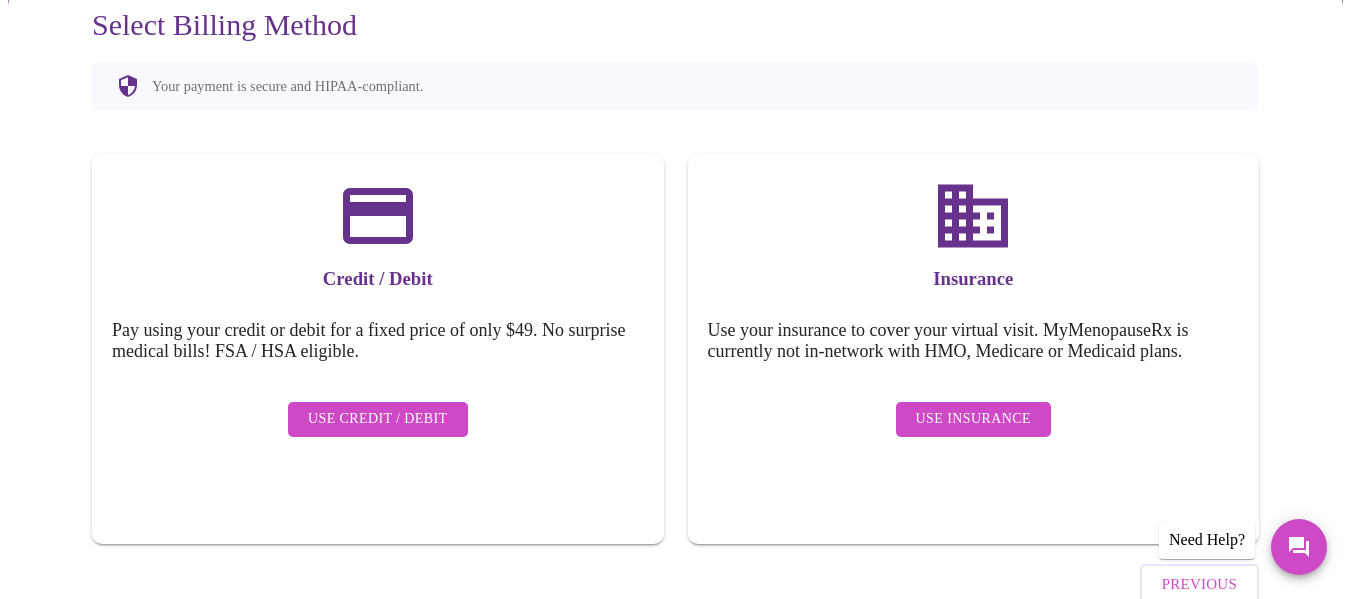 scroll, scrollTop: 252, scrollLeft: 0, axis: vertical 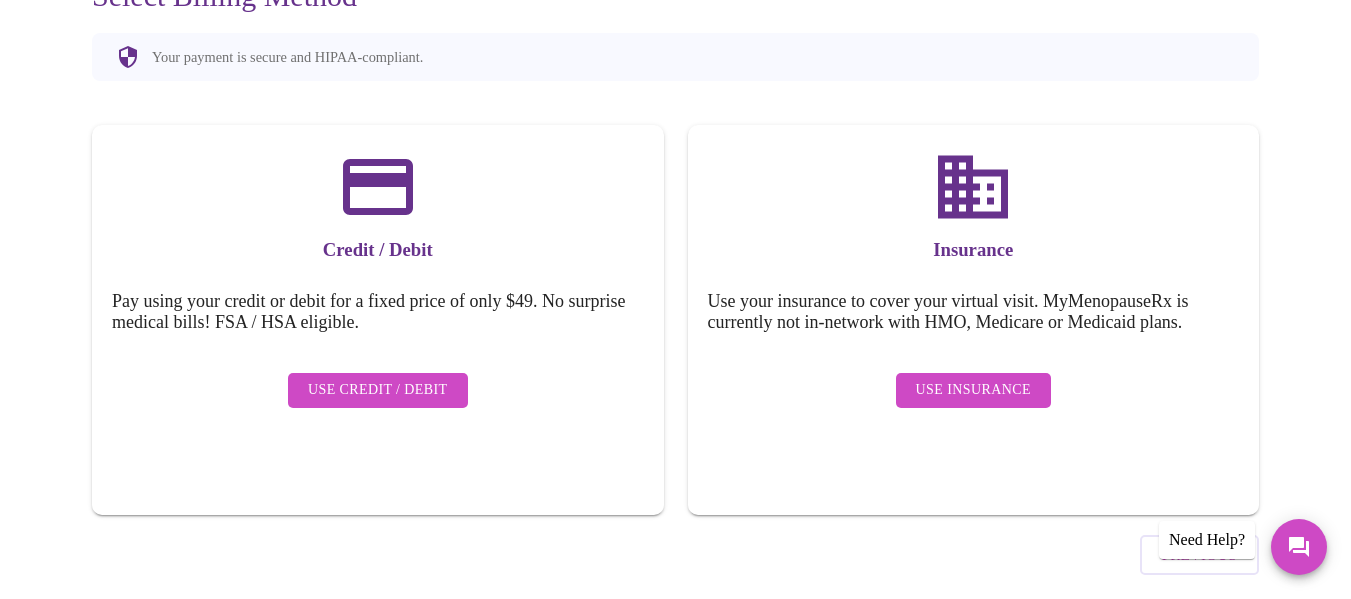 click on "Previous" at bounding box center (1199, 555) 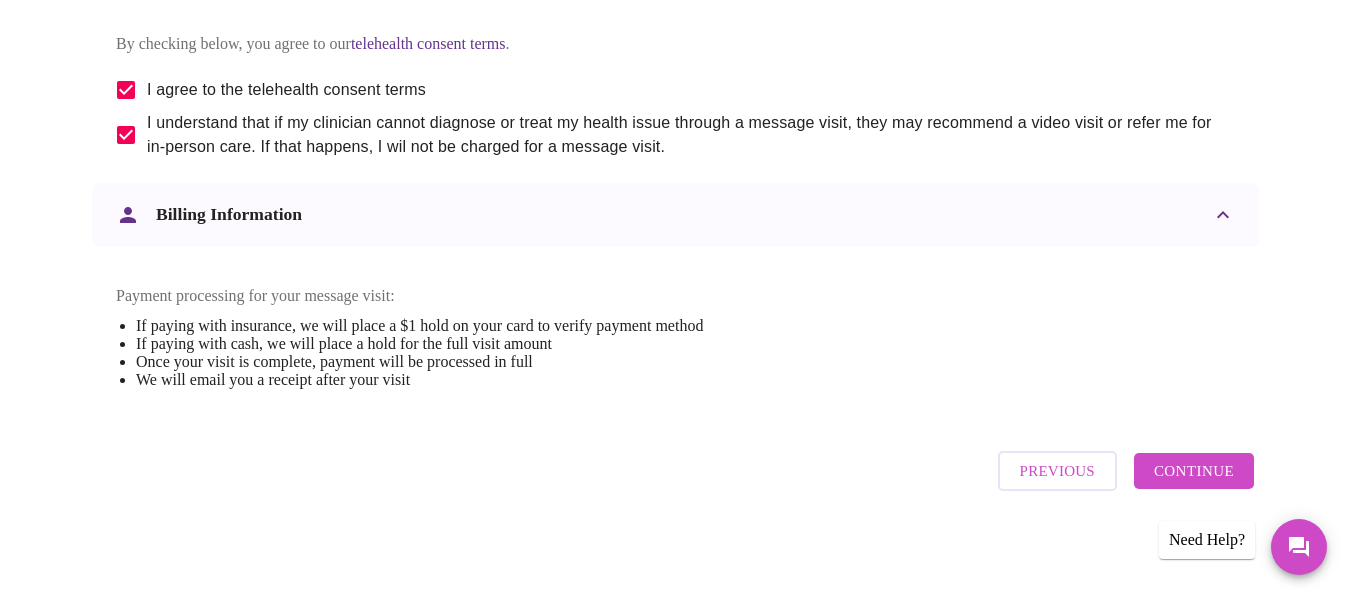scroll, scrollTop: 1169, scrollLeft: 0, axis: vertical 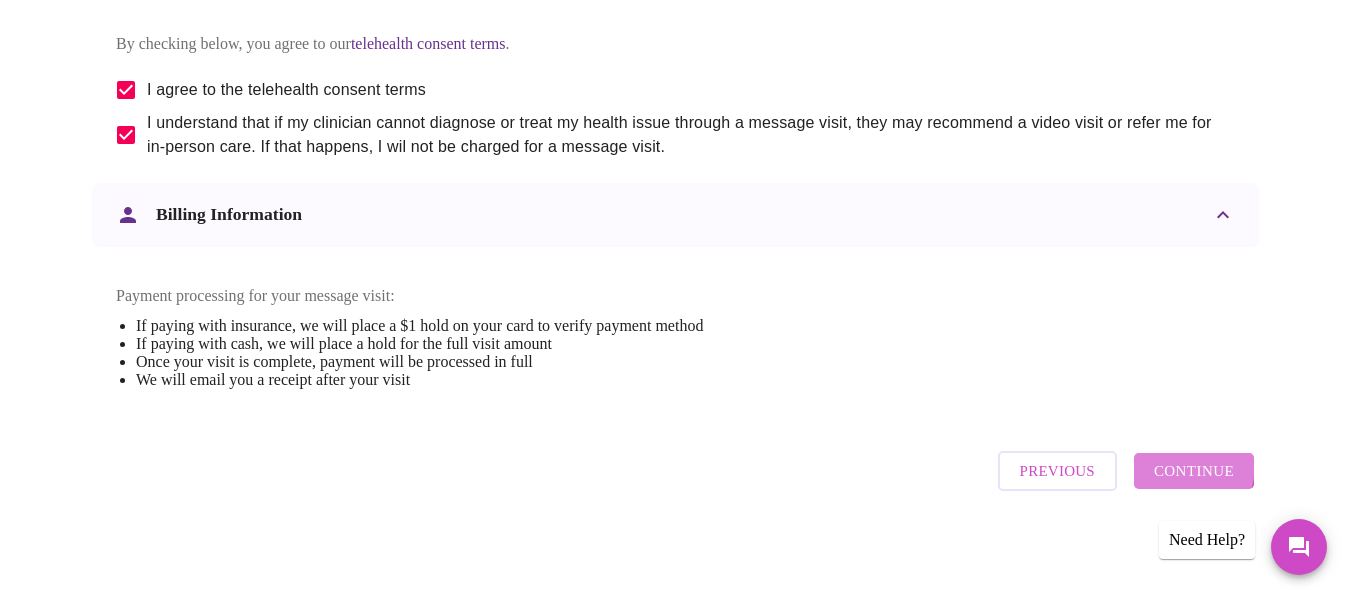 click on "Continue" at bounding box center (1194, 471) 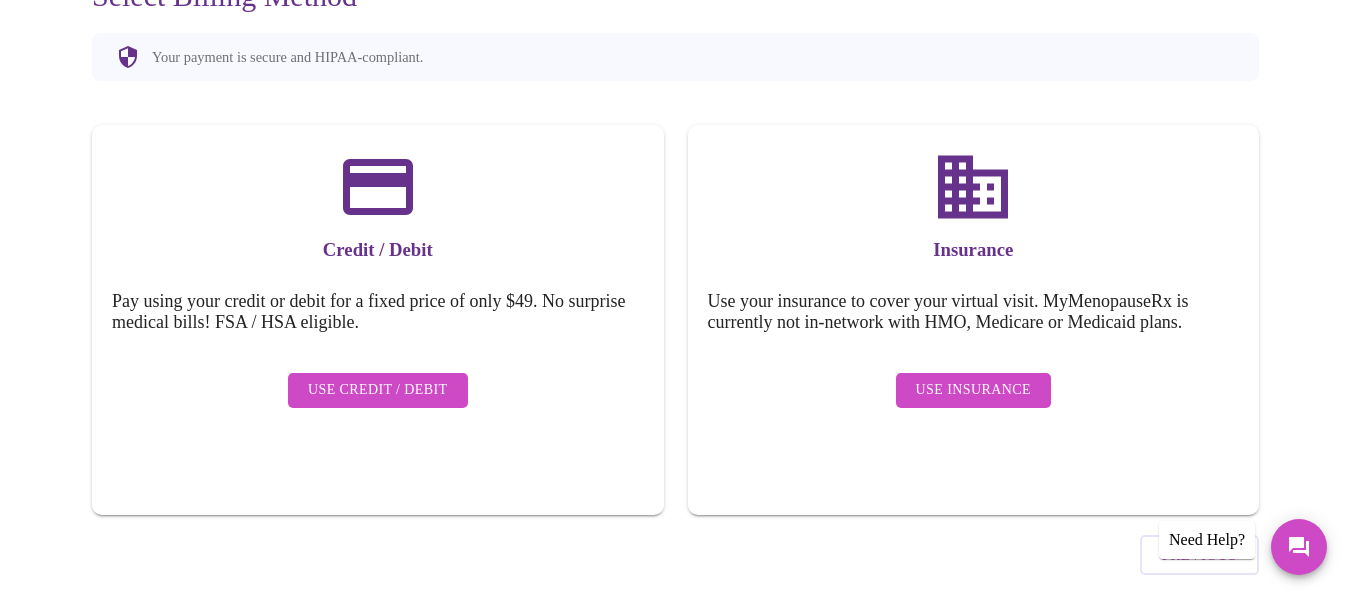 click on "Use Insurance" at bounding box center [973, 390] 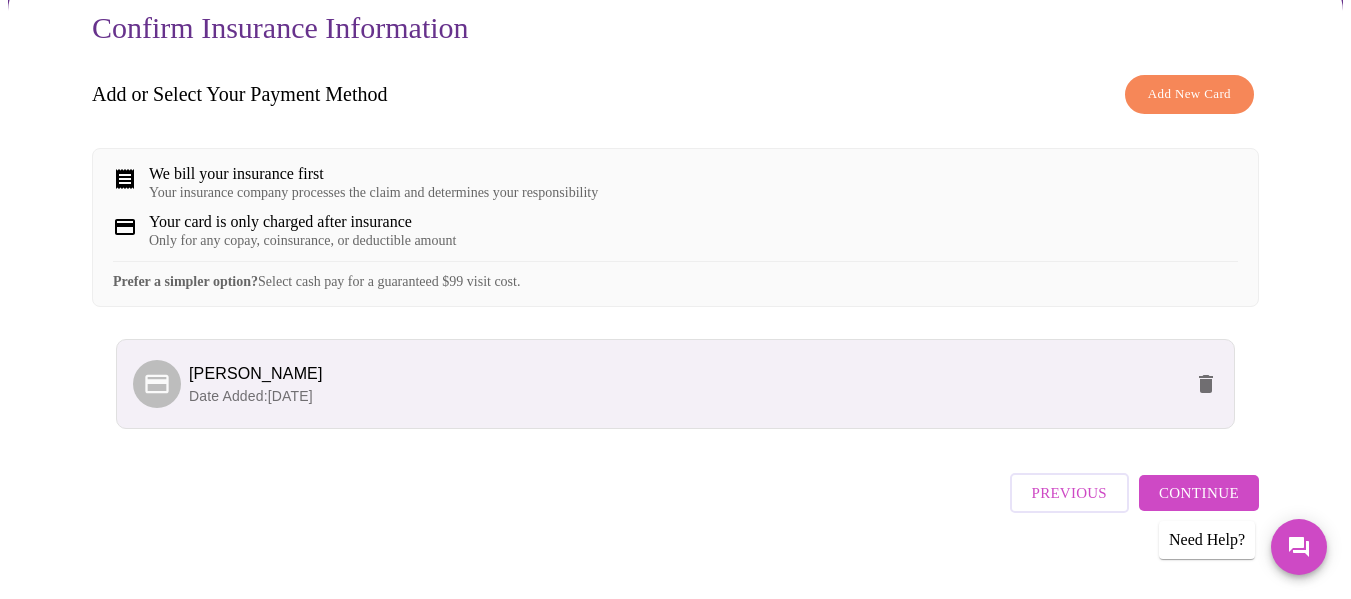 scroll, scrollTop: 225, scrollLeft: 0, axis: vertical 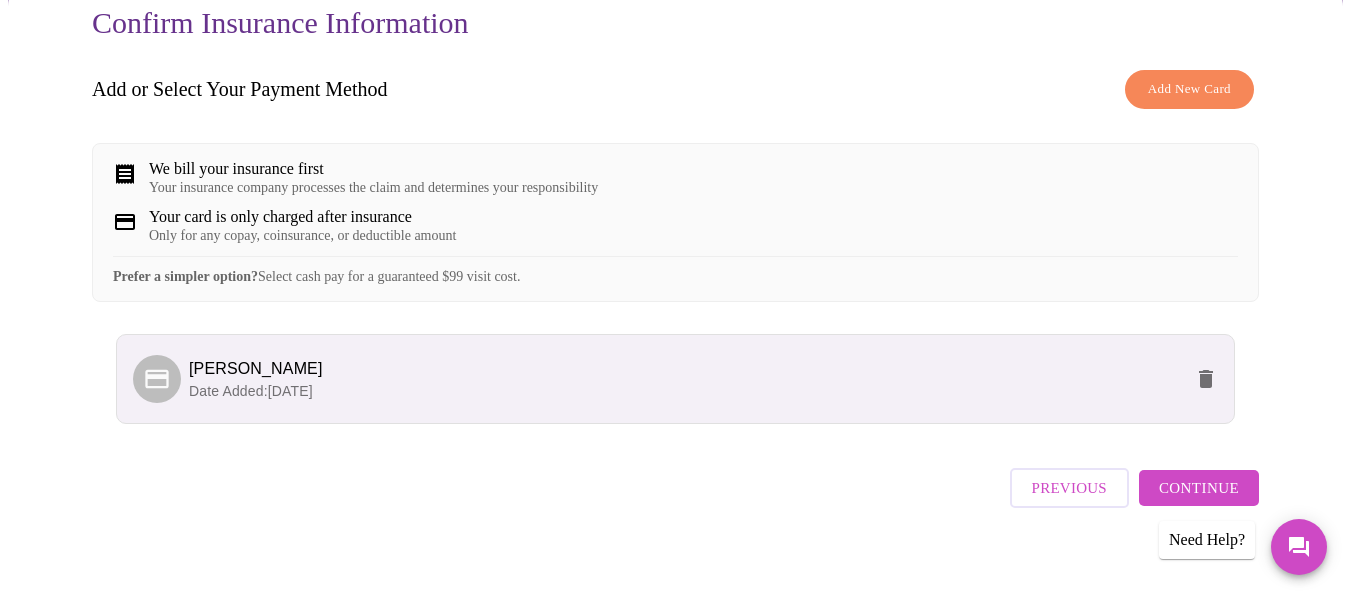 click on "Continue" at bounding box center (1199, 488) 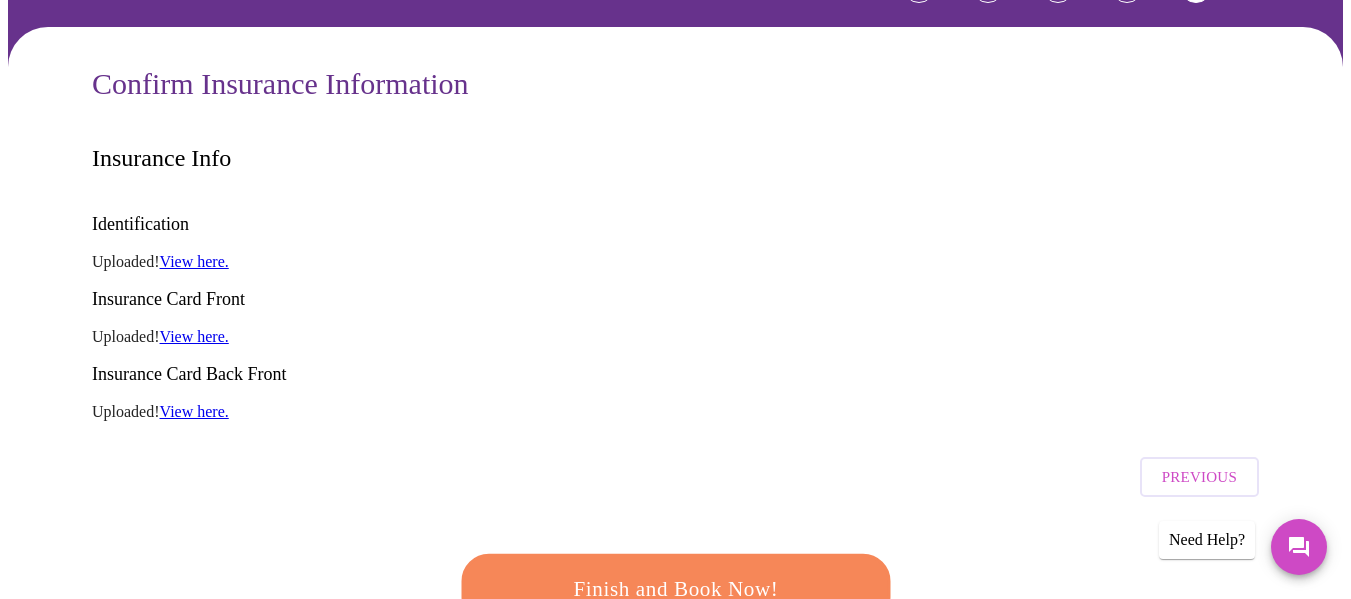 scroll, scrollTop: 200, scrollLeft: 0, axis: vertical 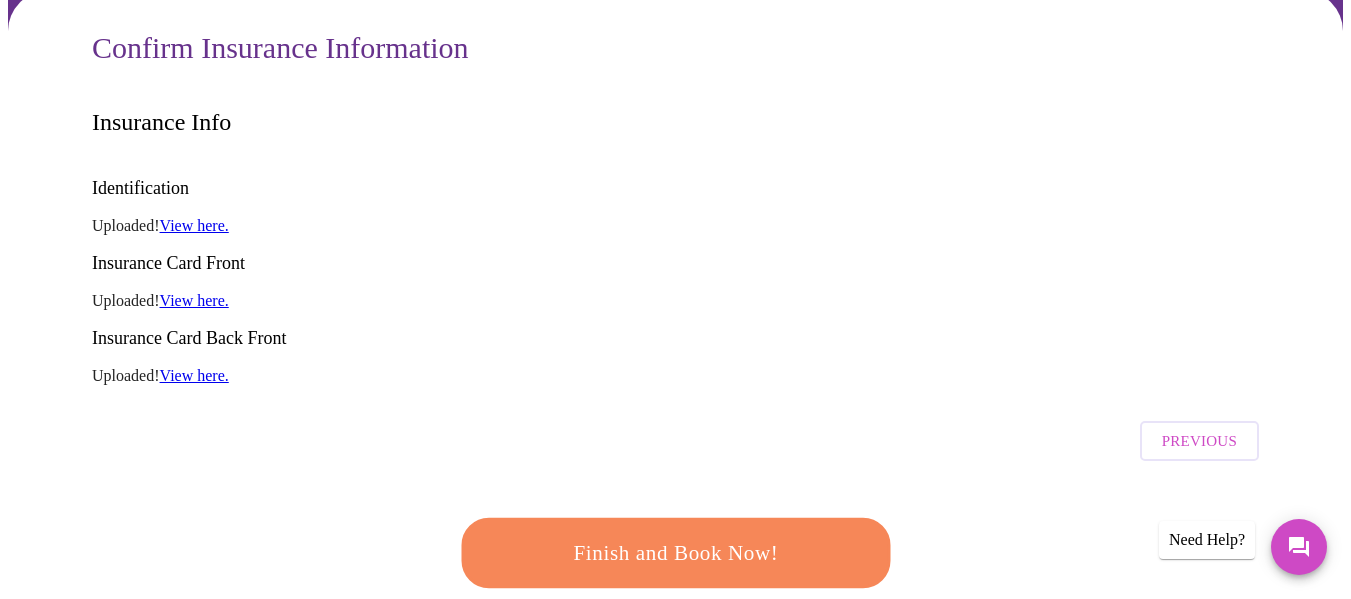 click on "Finish and Book Now!" at bounding box center [675, 553] 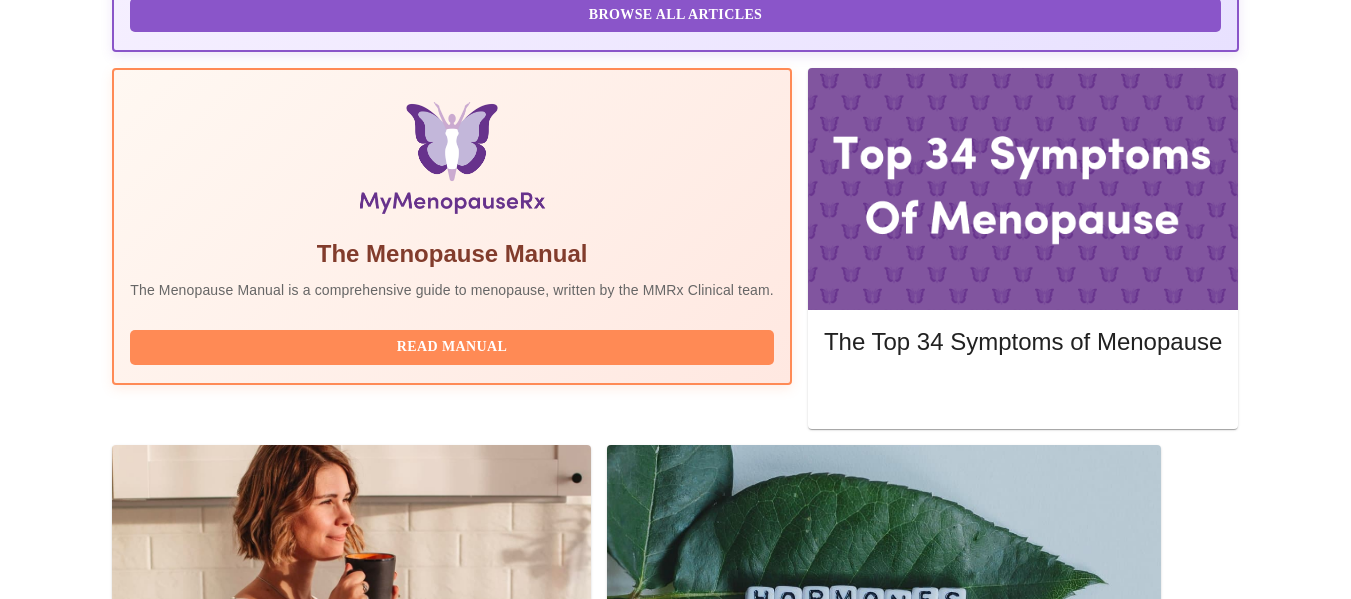 scroll, scrollTop: 700, scrollLeft: 0, axis: vertical 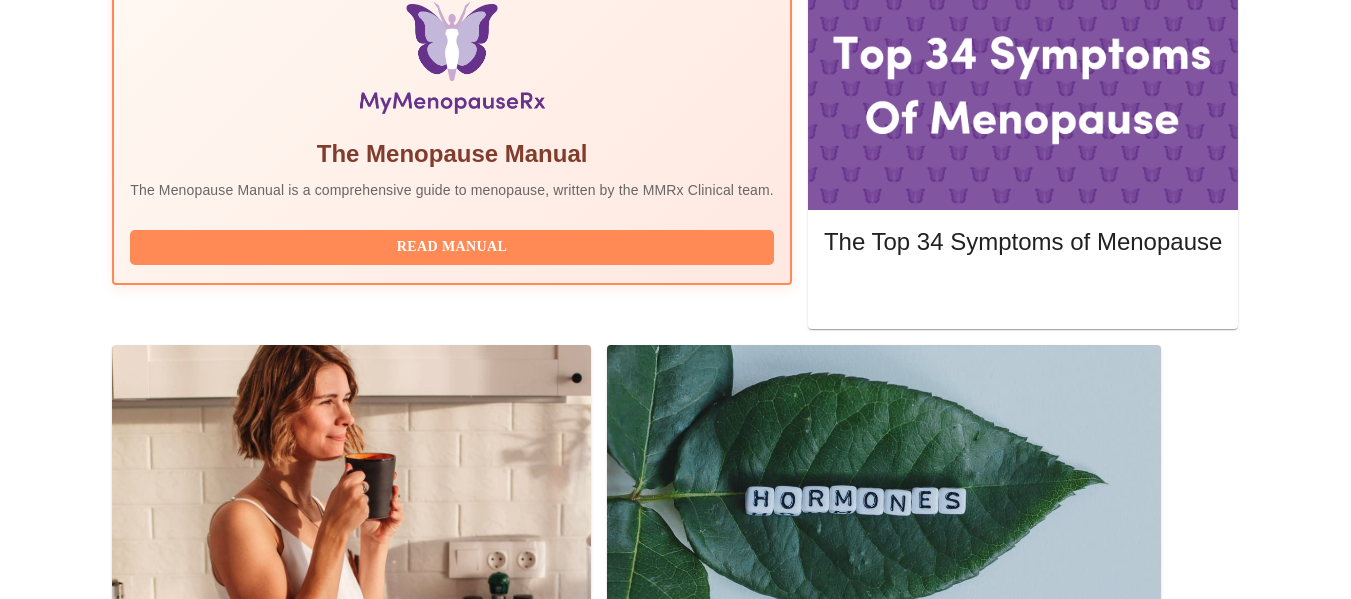 click 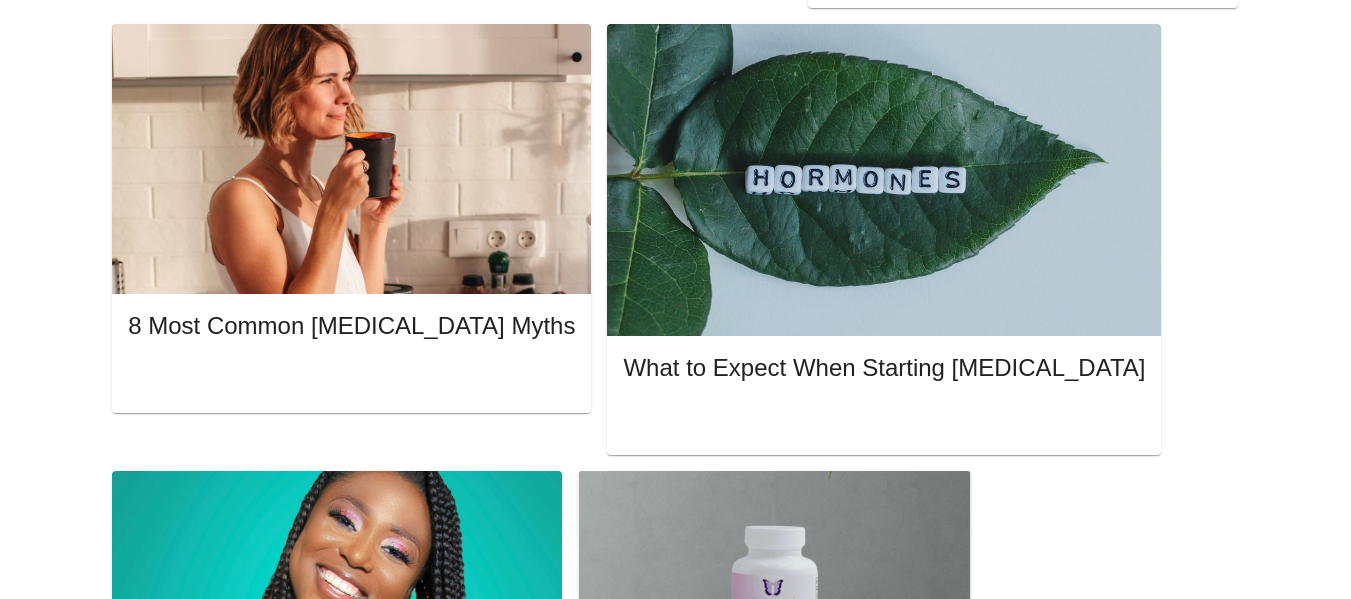 scroll, scrollTop: 1100, scrollLeft: 0, axis: vertical 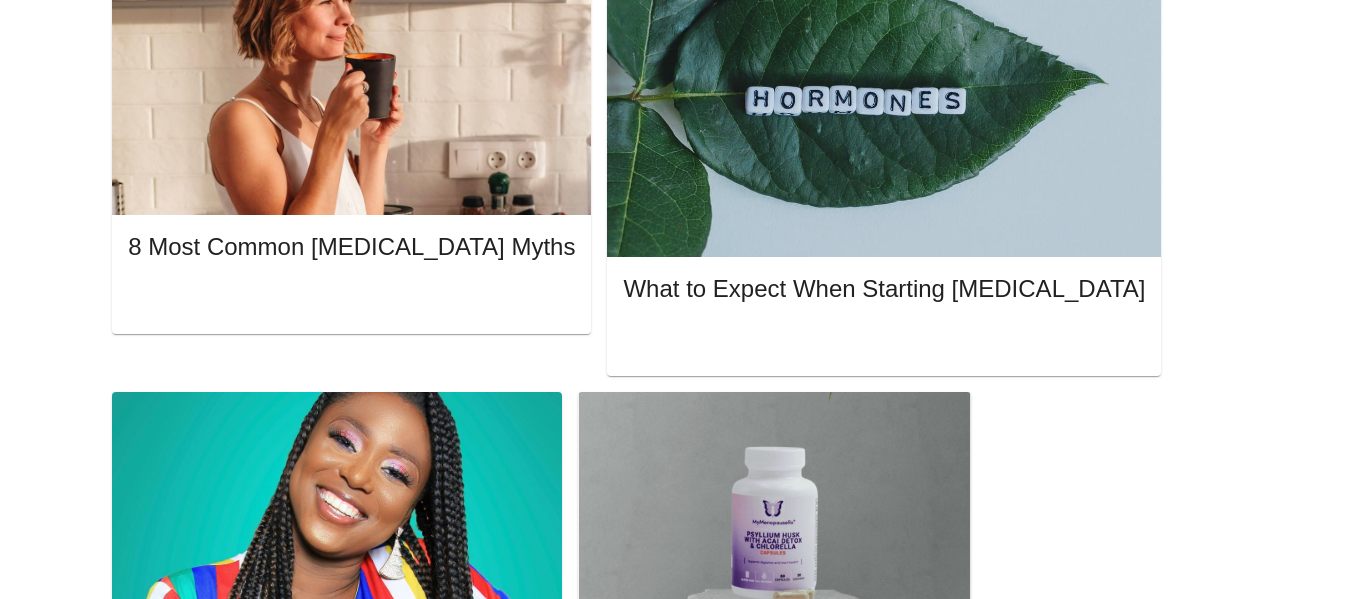 click on "Complete Pre-Assessment" at bounding box center [1103, 1500] 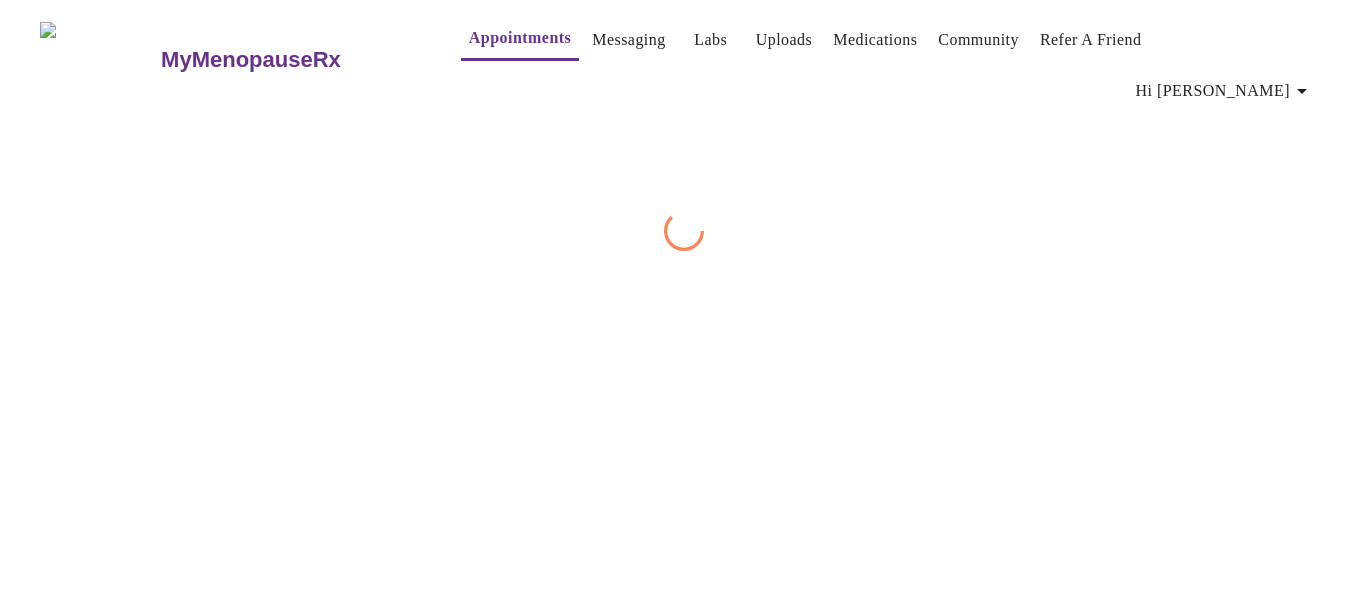 scroll, scrollTop: 0, scrollLeft: 0, axis: both 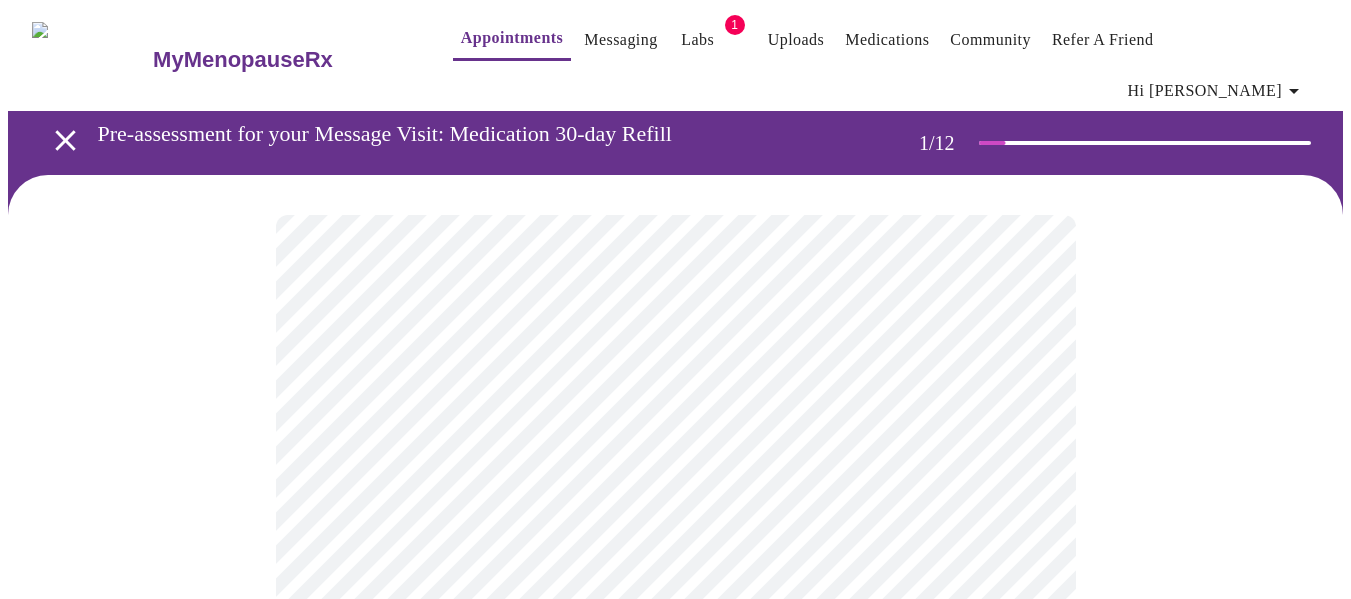 click on "MyMenopauseRx Appointments Messaging Labs 1 Uploads Medications Community Refer a Friend Hi [PERSON_NAME]   Pre-assessment for your Message Visit: Medication 30-day Refill 1  /  12 Settings Billing Invoices Log out" at bounding box center (675, 935) 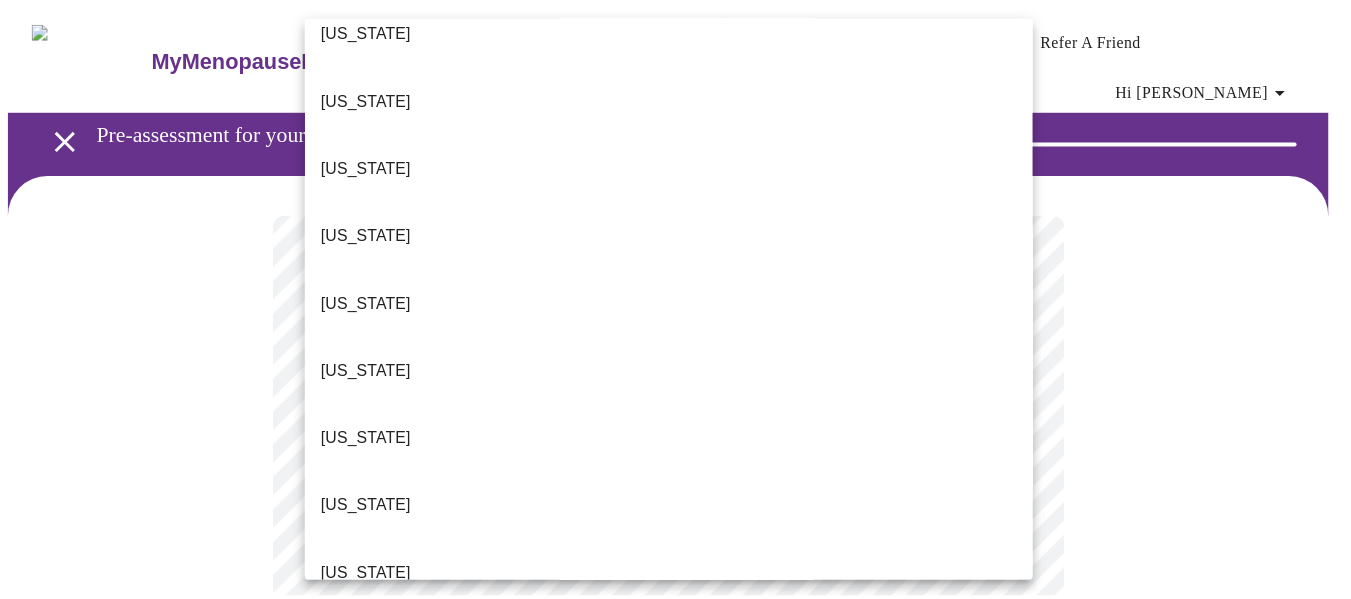 scroll, scrollTop: 300, scrollLeft: 0, axis: vertical 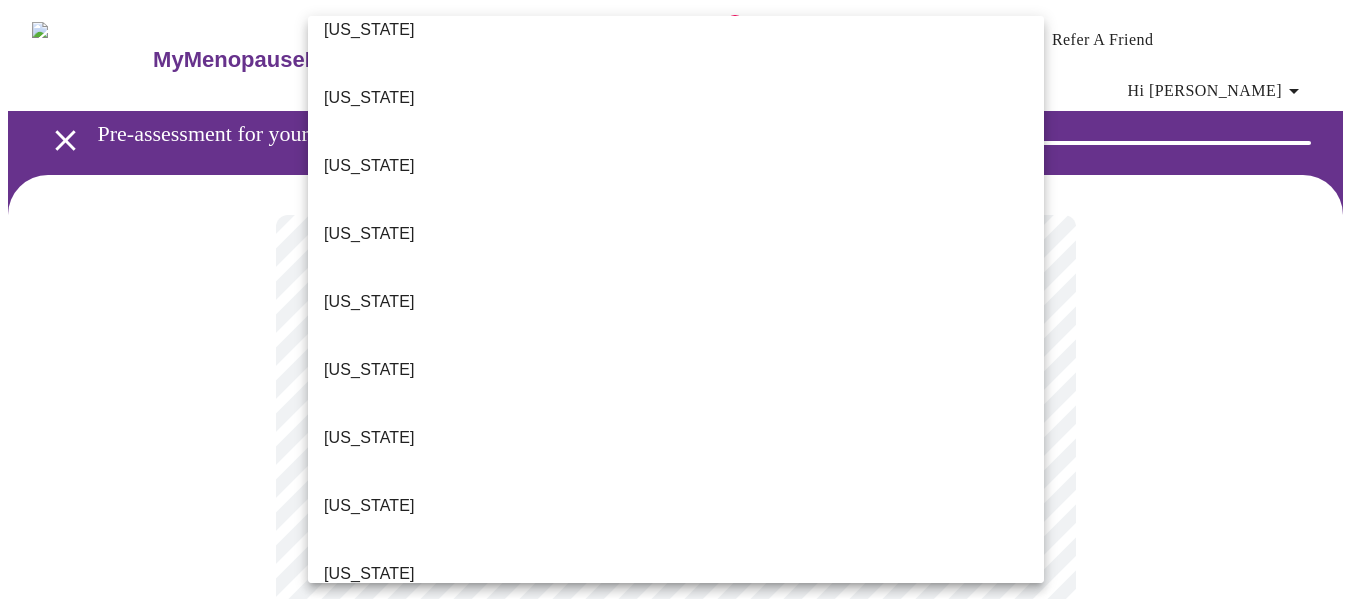 click on "[US_STATE]" at bounding box center [676, 574] 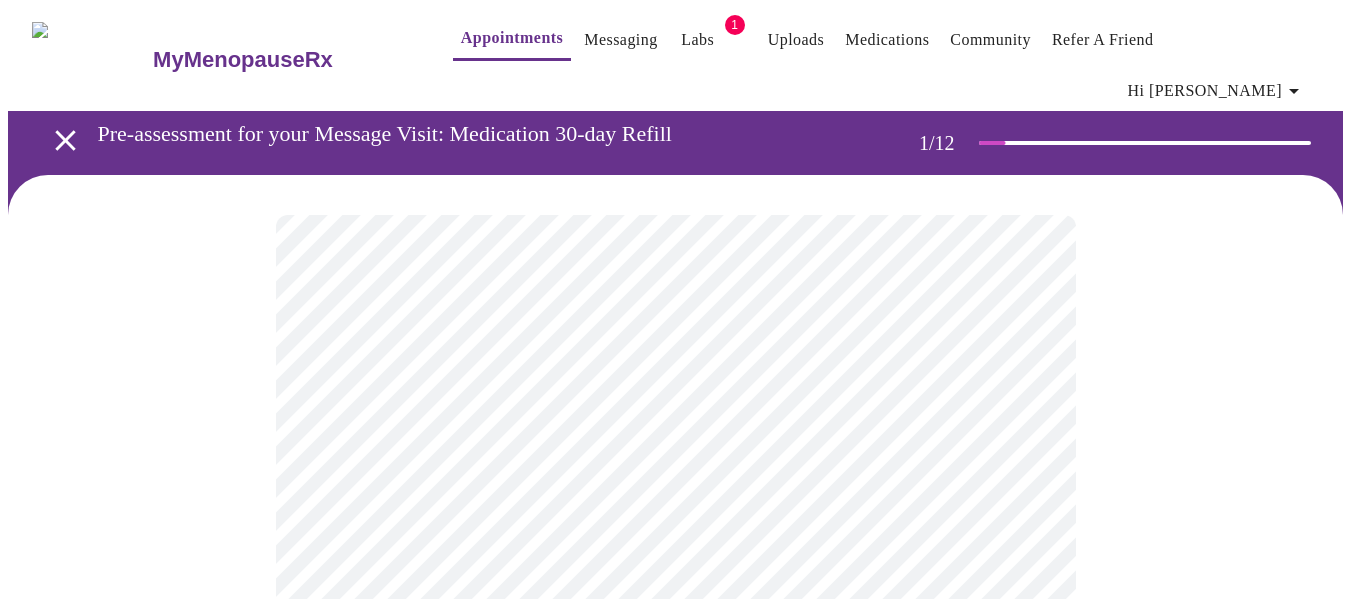 scroll, scrollTop: 0, scrollLeft: 0, axis: both 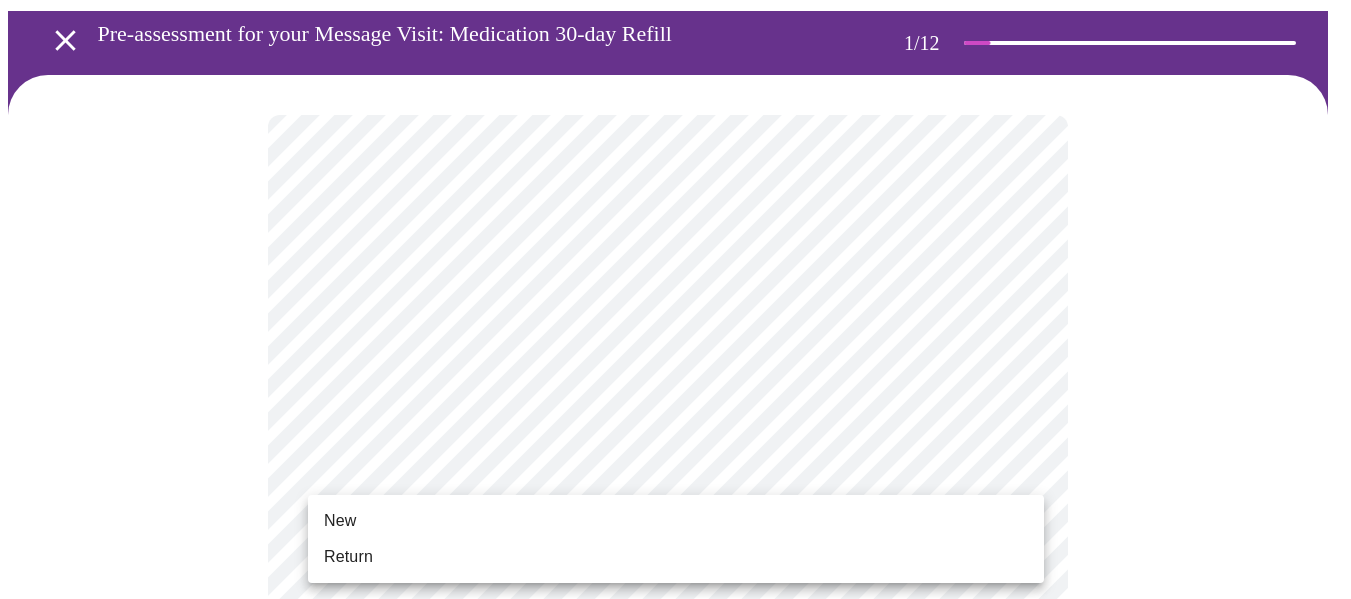 click on "MyMenopauseRx Appointments Messaging Labs 1 Uploads Medications Community Refer a Friend Hi [PERSON_NAME]   Pre-assessment for your Message Visit: Medication 30-day Refill 1  /  12 Settings Billing Invoices Log out New Return" at bounding box center [675, 829] 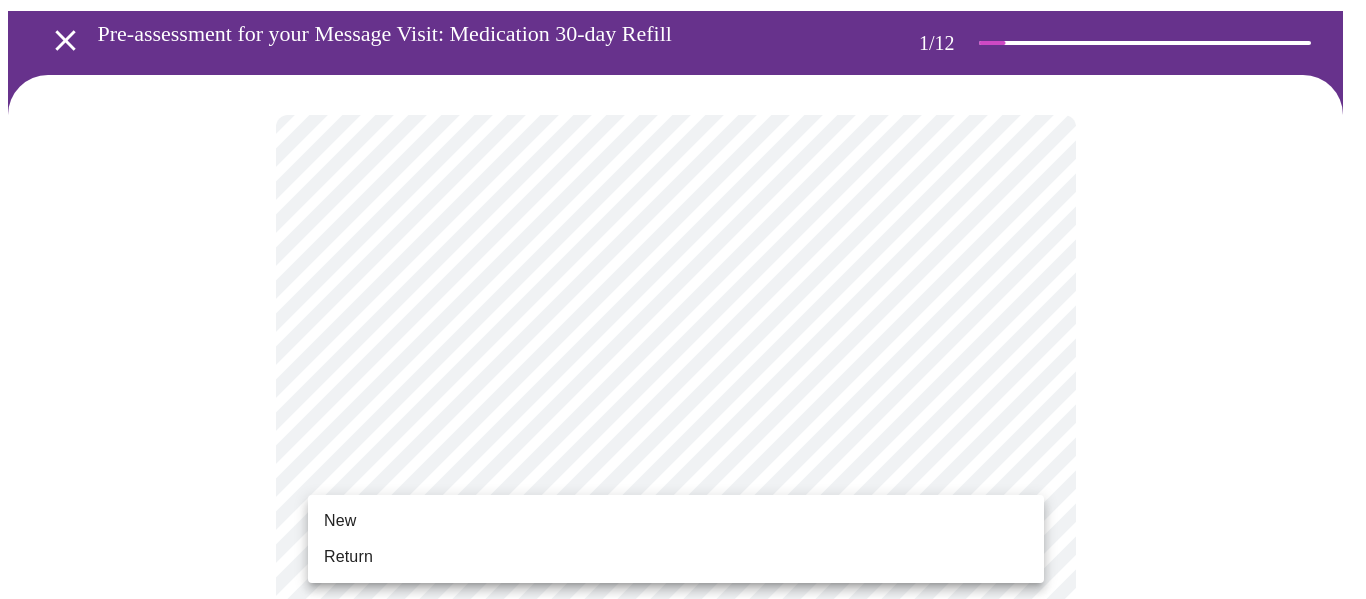 click on "Return" at bounding box center (676, 557) 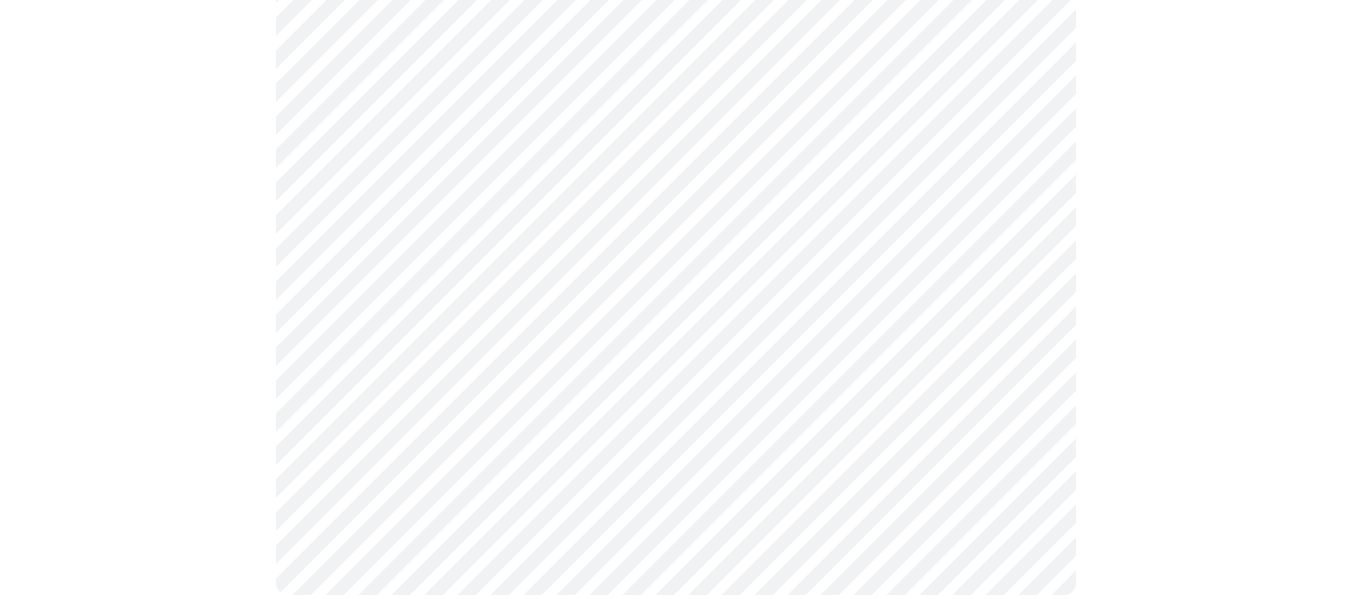 scroll, scrollTop: 0, scrollLeft: 0, axis: both 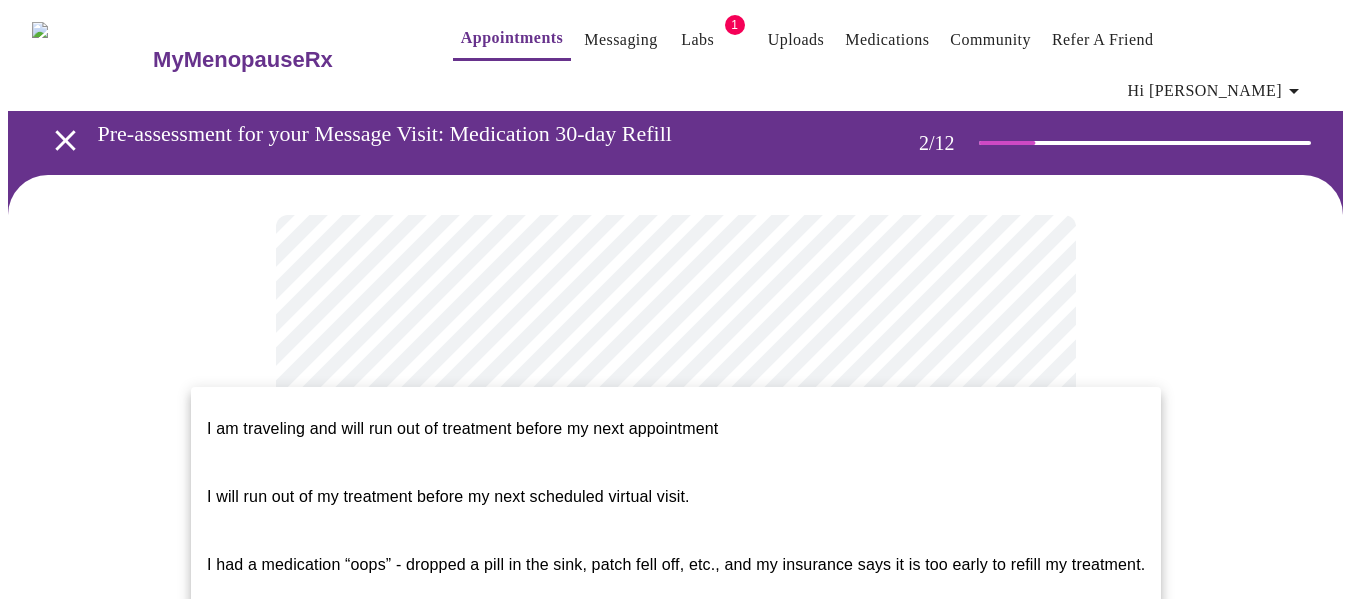 click on "MyMenopauseRx Appointments Messaging Labs 1 Uploads Medications Community Refer a Friend Hi [PERSON_NAME]   Pre-assessment for your Message Visit: Medication 30-day Refill 2  /  12 Settings Billing Invoices Log out I am traveling and will run out of treatment before my next appointment
I will run out of my treatment before my next scheduled virtual visit.
I had a medication “oops” - dropped a pill in the sink, patch fell off, etc., and my insurance says it is too early to refill my treatment." at bounding box center (683, 832) 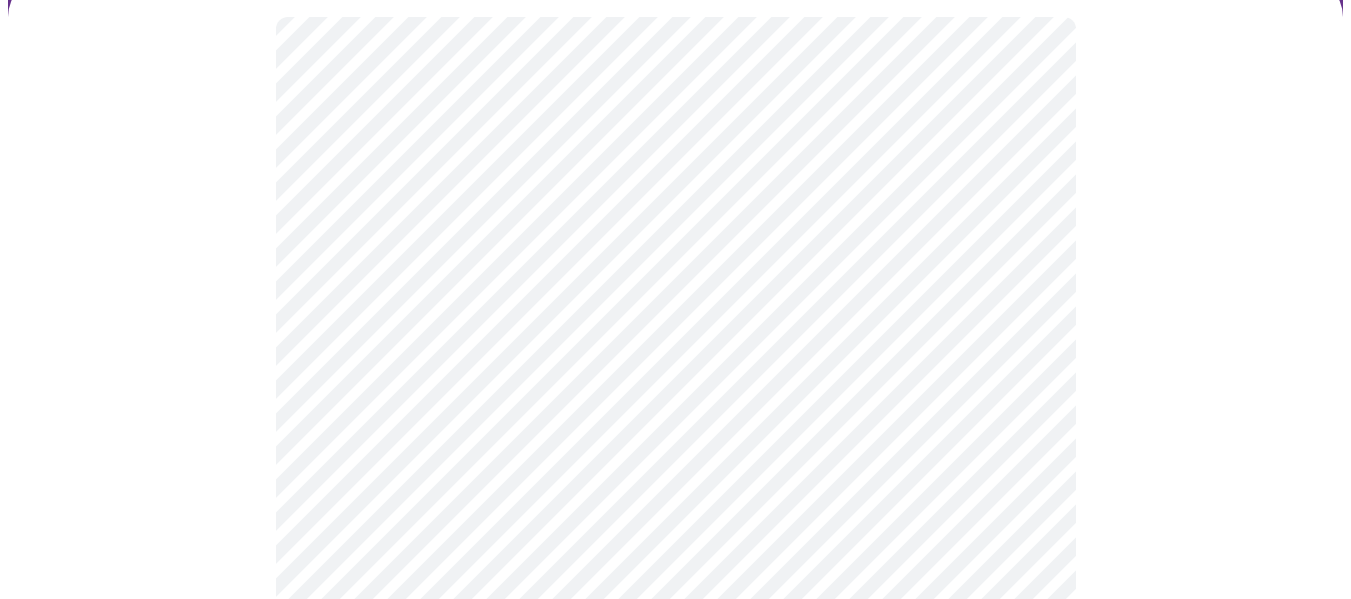 scroll, scrollTop: 200, scrollLeft: 0, axis: vertical 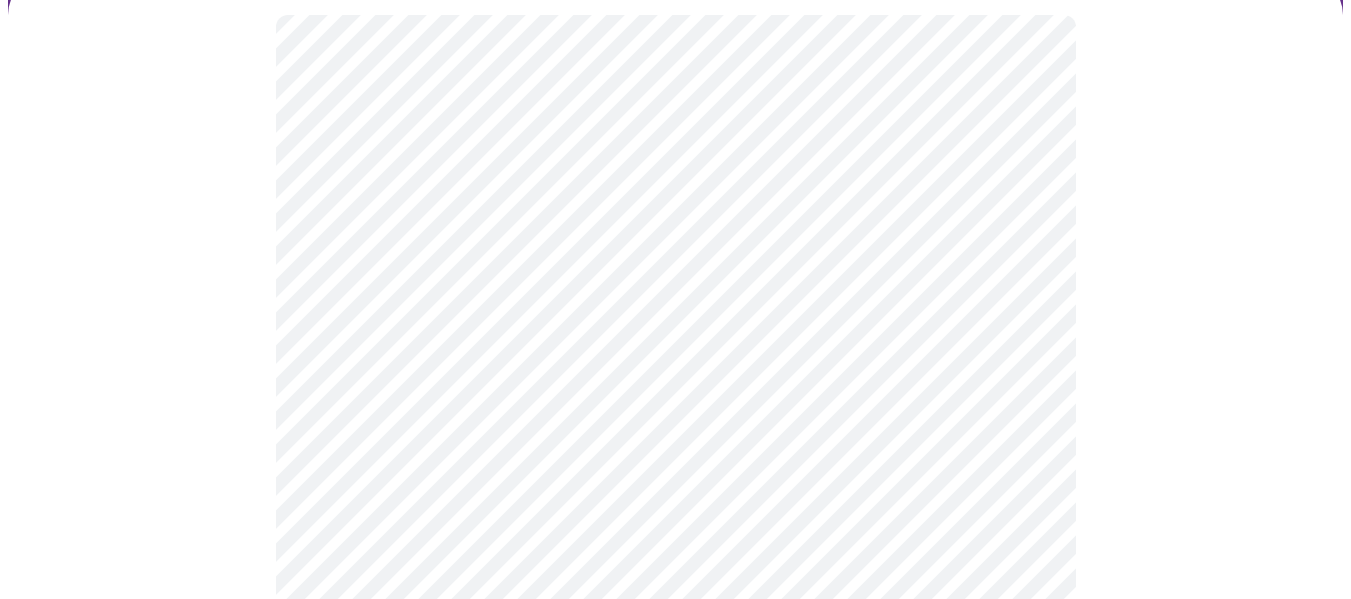 click at bounding box center (675, 688) 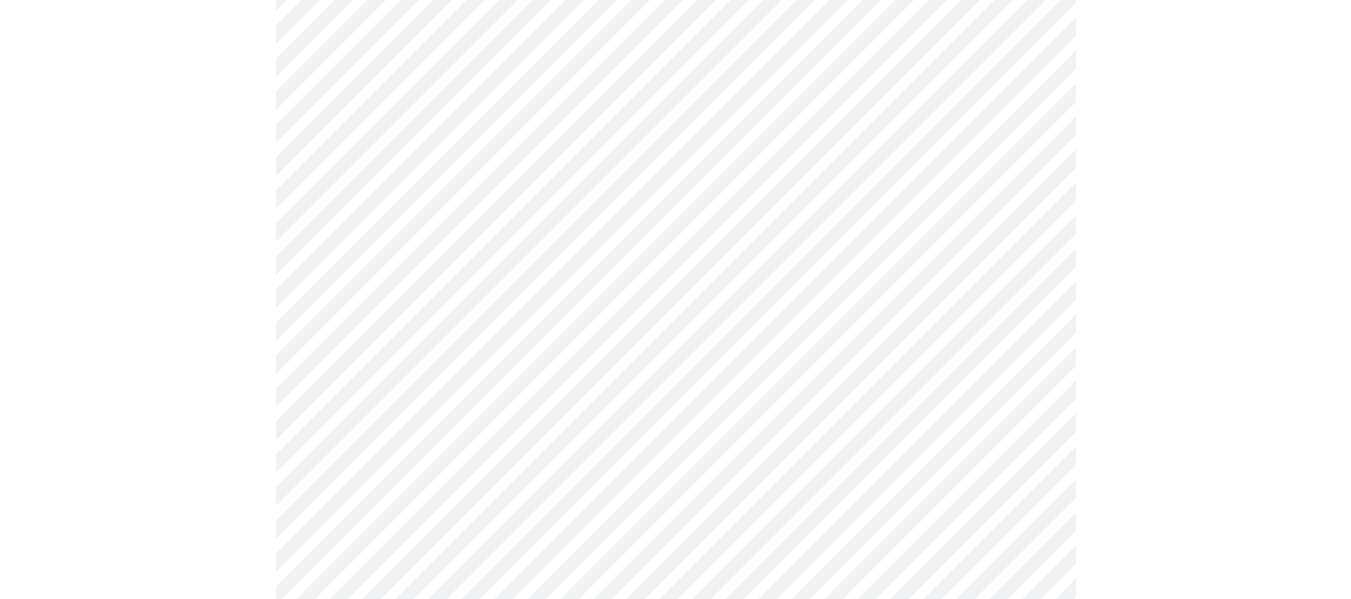 scroll, scrollTop: 800, scrollLeft: 0, axis: vertical 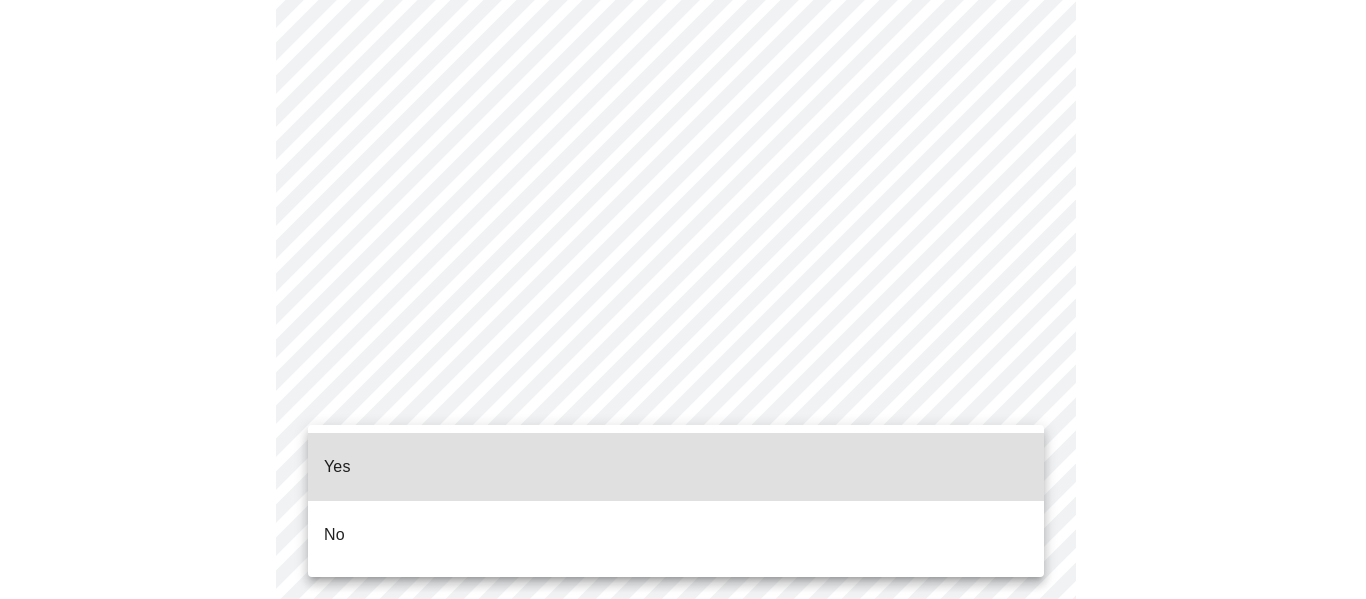 click on "MyMenopauseRx Appointments Messaging Labs 1 Uploads Medications Community Refer a Friend Hi [PERSON_NAME]   Pre-assessment for your Message Visit: Medication 30-day Refill 2  /  12 Settings Billing Invoices Log out Yes
No" at bounding box center (683, -39) 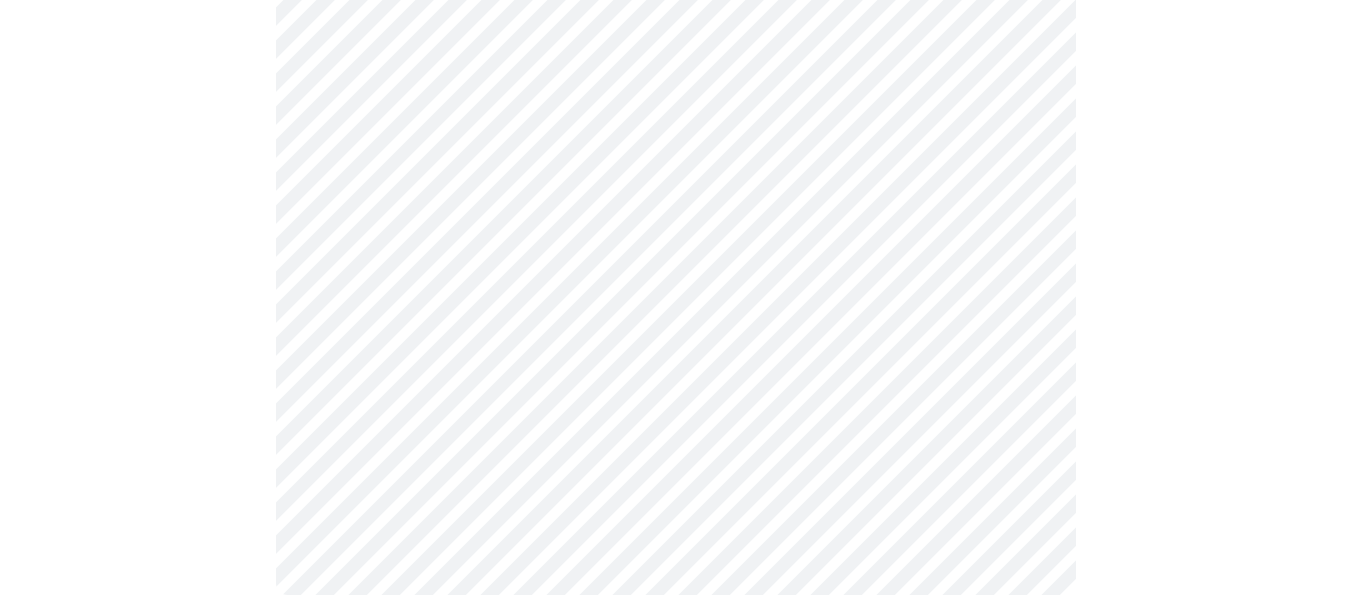 scroll, scrollTop: 0, scrollLeft: 0, axis: both 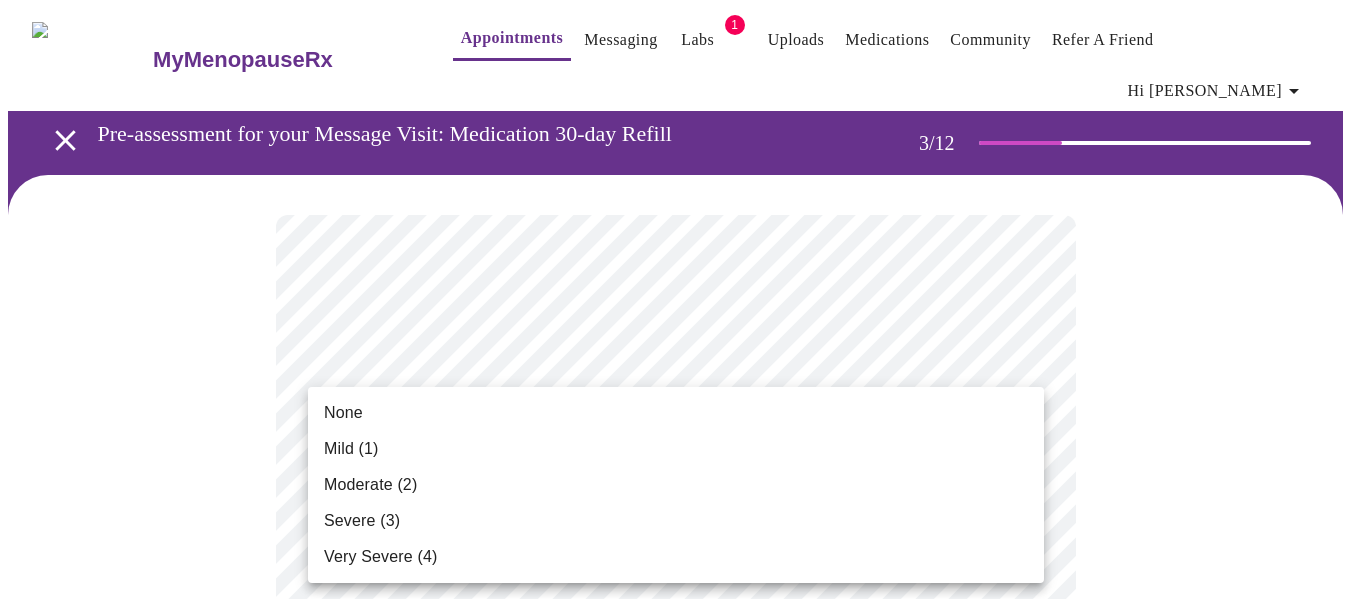 click on "MyMenopauseRx Appointments Messaging Labs 1 Uploads Medications Community Refer a Friend Hi [PERSON_NAME]   Pre-assessment for your Message Visit: Medication 30-day Refill 3  /  12 Settings Billing Invoices Log out None Mild (1) Moderate (2) Severe (3)  Very Severe (4)" at bounding box center (683, 1373) 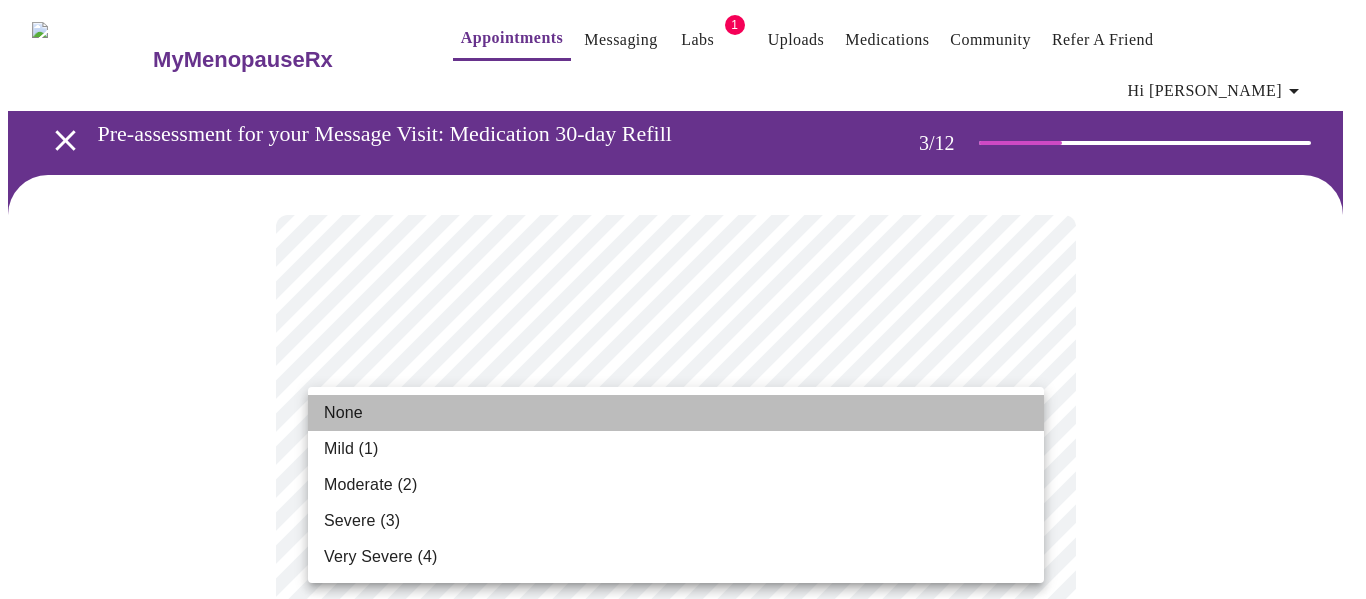 click on "None" at bounding box center (676, 413) 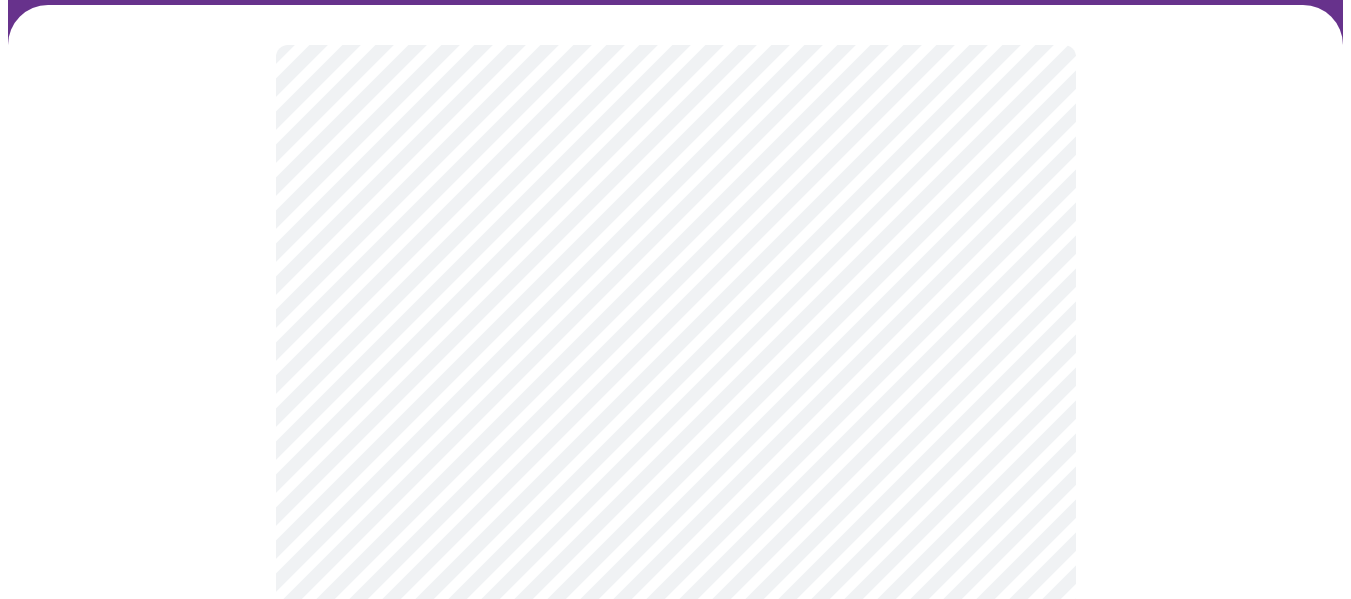 scroll, scrollTop: 200, scrollLeft: 0, axis: vertical 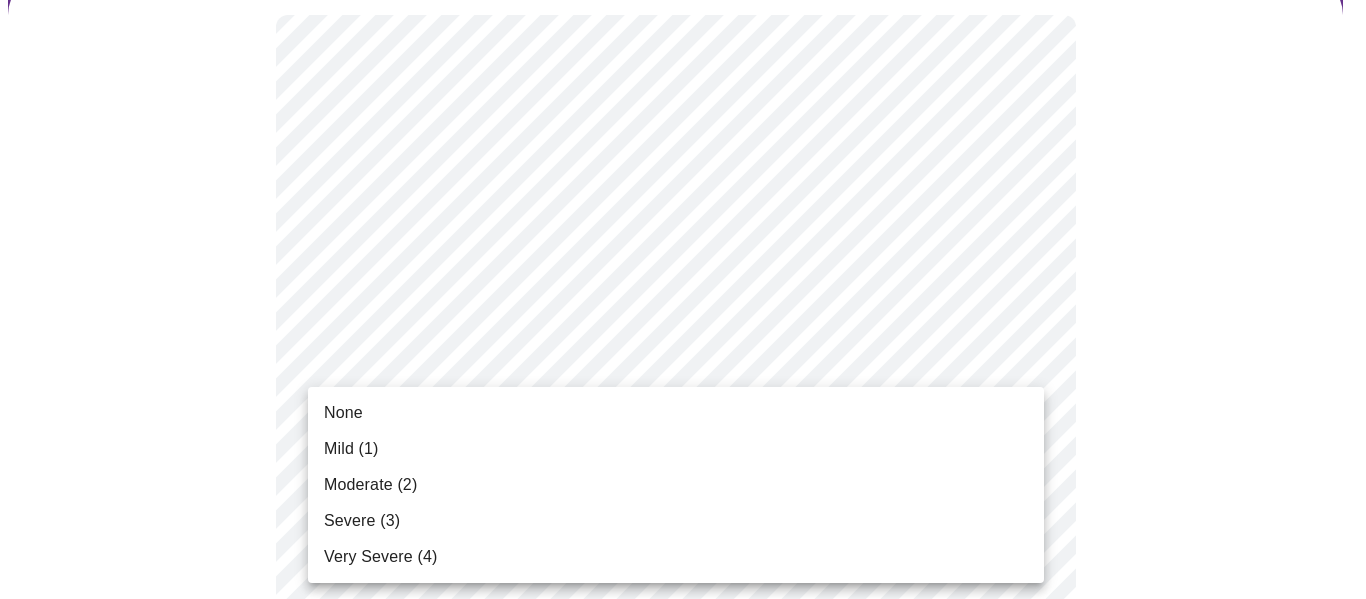 click on "MyMenopauseRx Appointments Messaging Labs 1 Uploads Medications Community Refer a Friend Hi [PERSON_NAME]   Pre-assessment for your Message Visit: Medication 30-day Refill 3  /  12 Settings Billing Invoices Log out None Mild (1) Moderate (2) Severe (3) Very Severe (4)" at bounding box center (683, 1138) 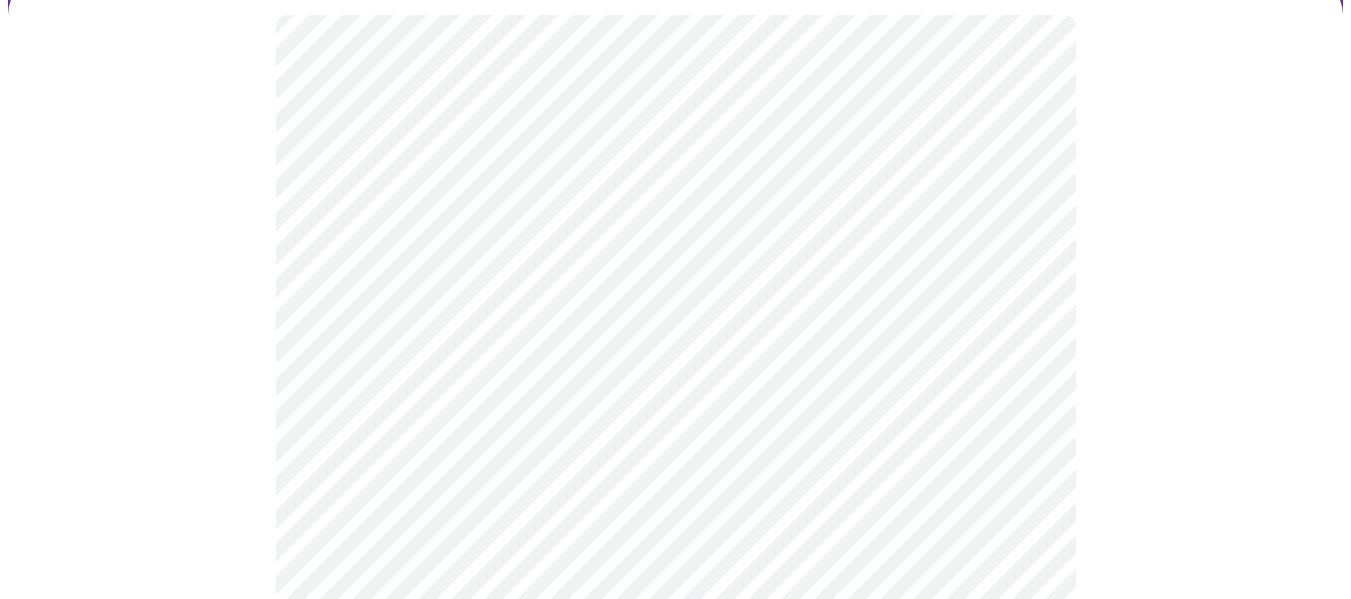 scroll, scrollTop: 300, scrollLeft: 0, axis: vertical 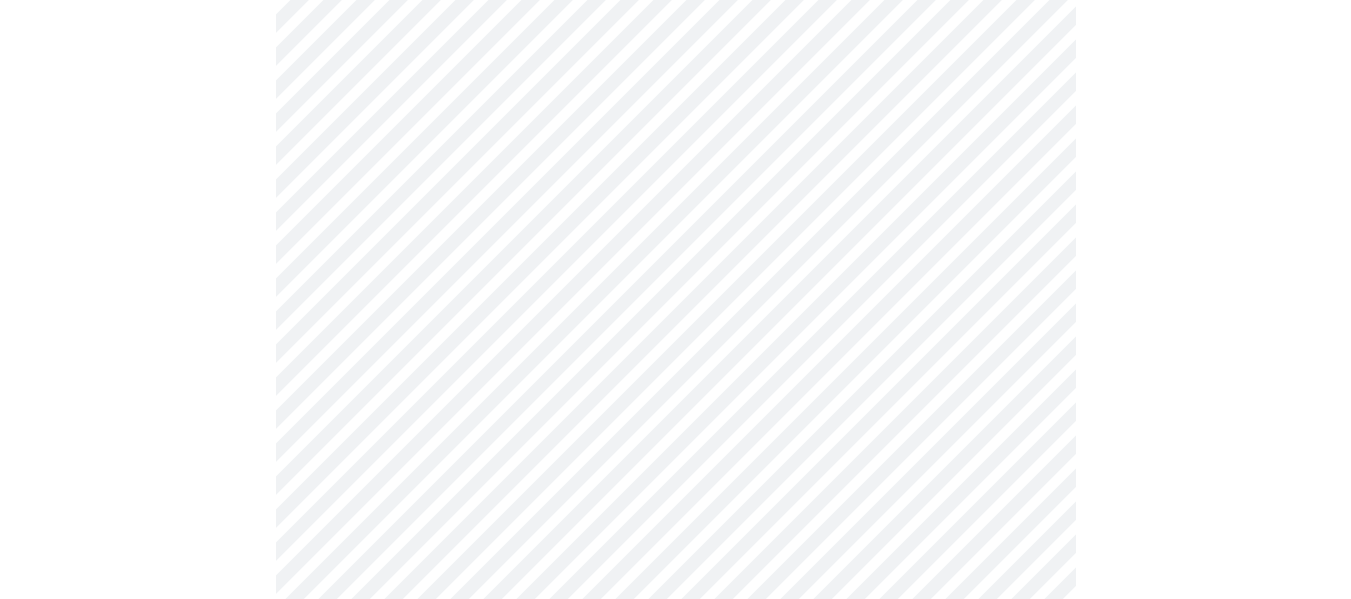 click on "MyMenopauseRx Appointments Messaging Labs 1 Uploads Medications Community Refer a Friend Hi [PERSON_NAME]   Pre-assessment for your Message Visit: Medication 30-day Refill 3  /  12 Settings Billing Invoices Log out" at bounding box center [675, 1024] 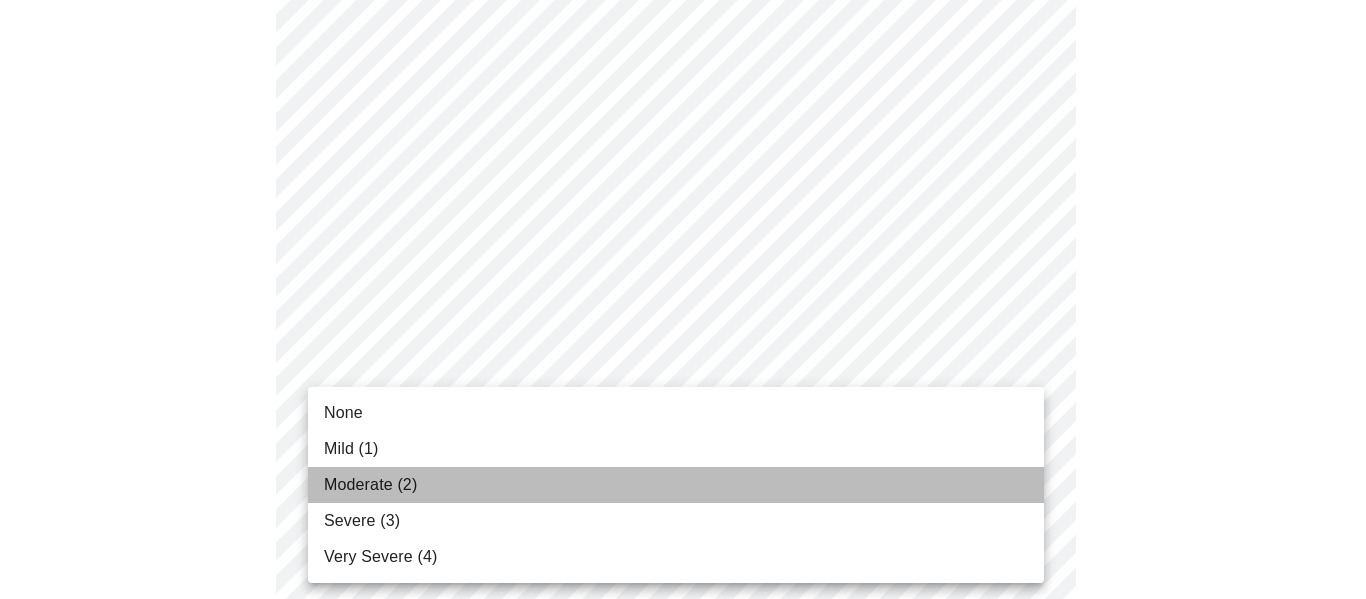 click on "Moderate (2)" at bounding box center [676, 485] 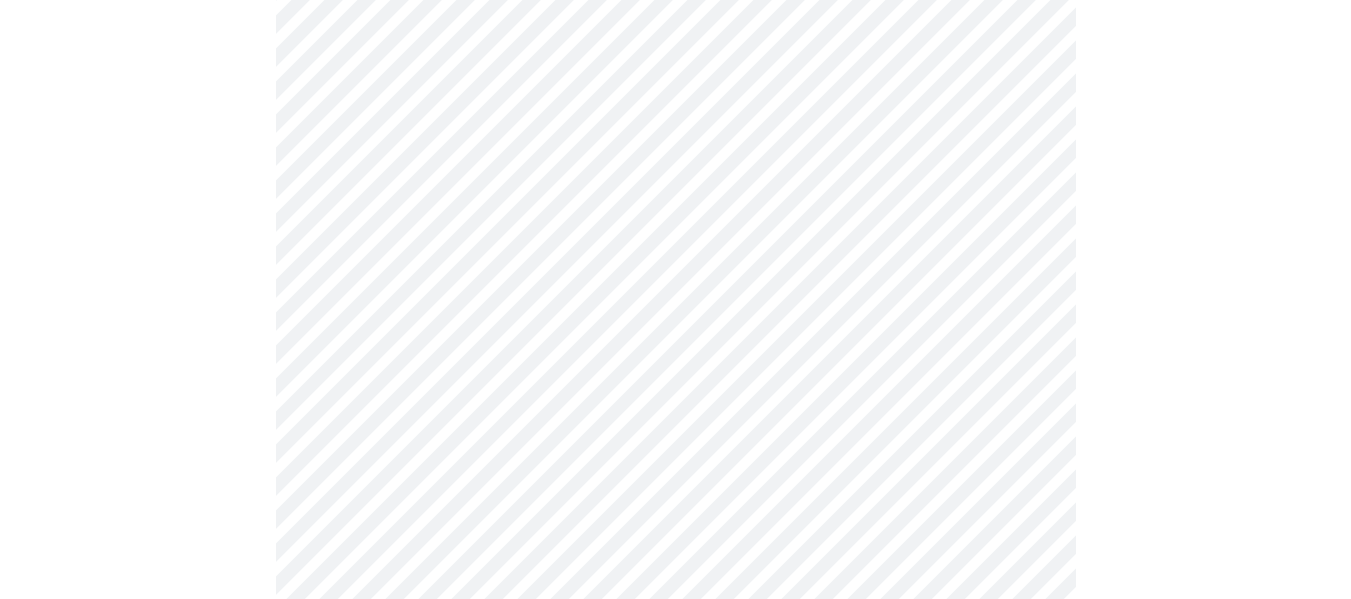 scroll, scrollTop: 500, scrollLeft: 0, axis: vertical 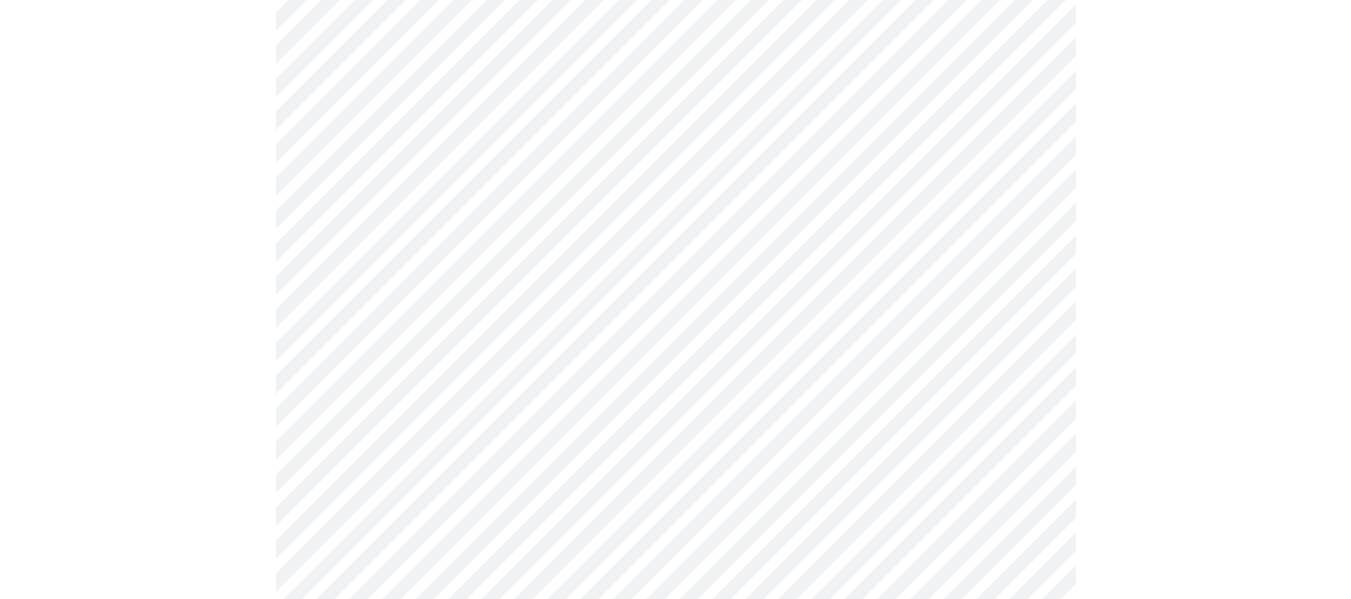 click on "MyMenopauseRx Appointments Messaging Labs 1 Uploads Medications Community Refer a Friend Hi [PERSON_NAME]   Pre-assessment for your Message Visit: Medication 30-day Refill 3  /  12 Settings Billing Invoices Log out" at bounding box center (675, 810) 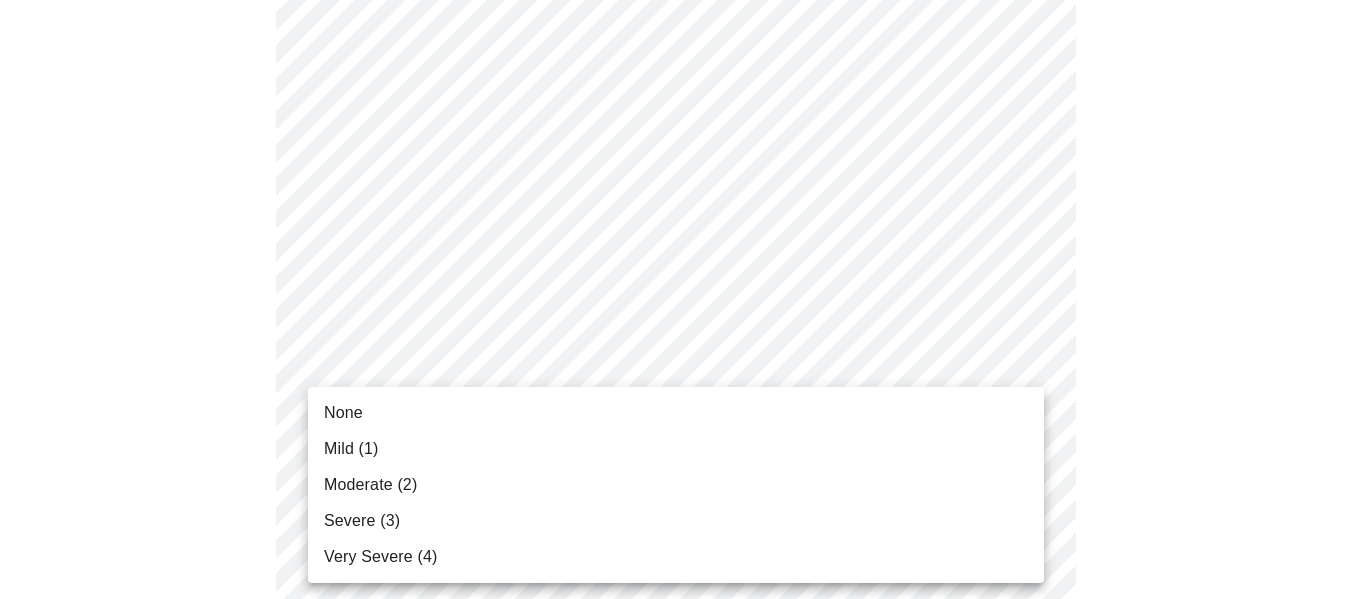 click on "Moderate (2)" at bounding box center [676, 485] 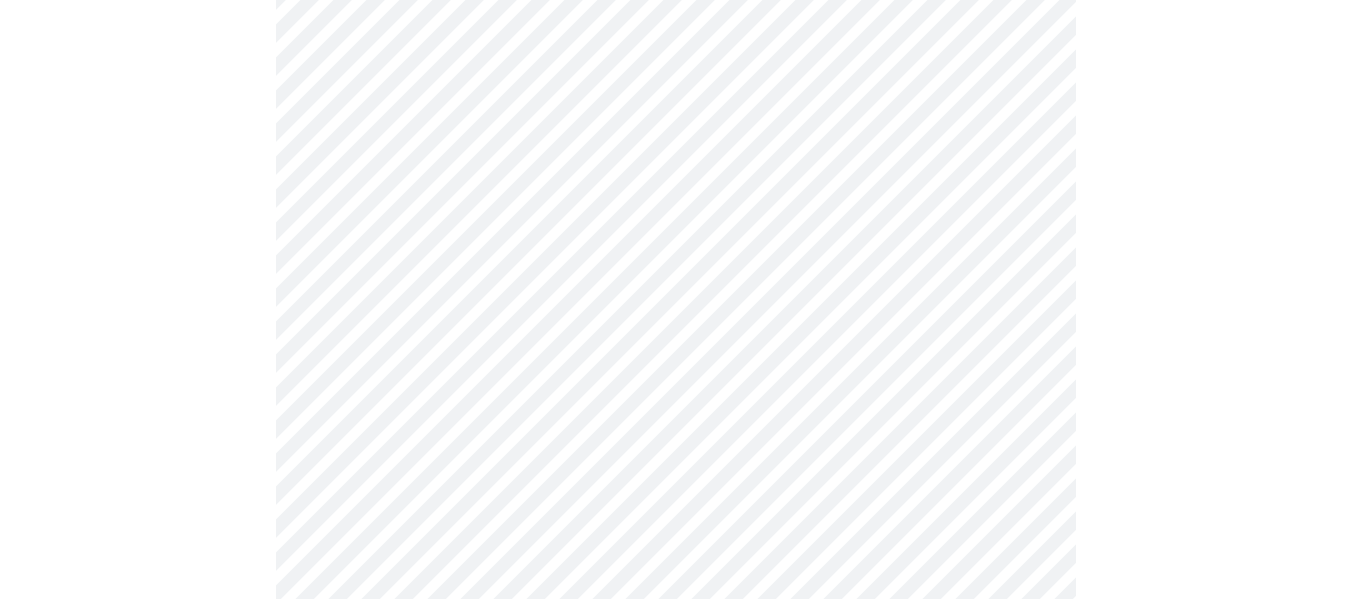 scroll, scrollTop: 700, scrollLeft: 0, axis: vertical 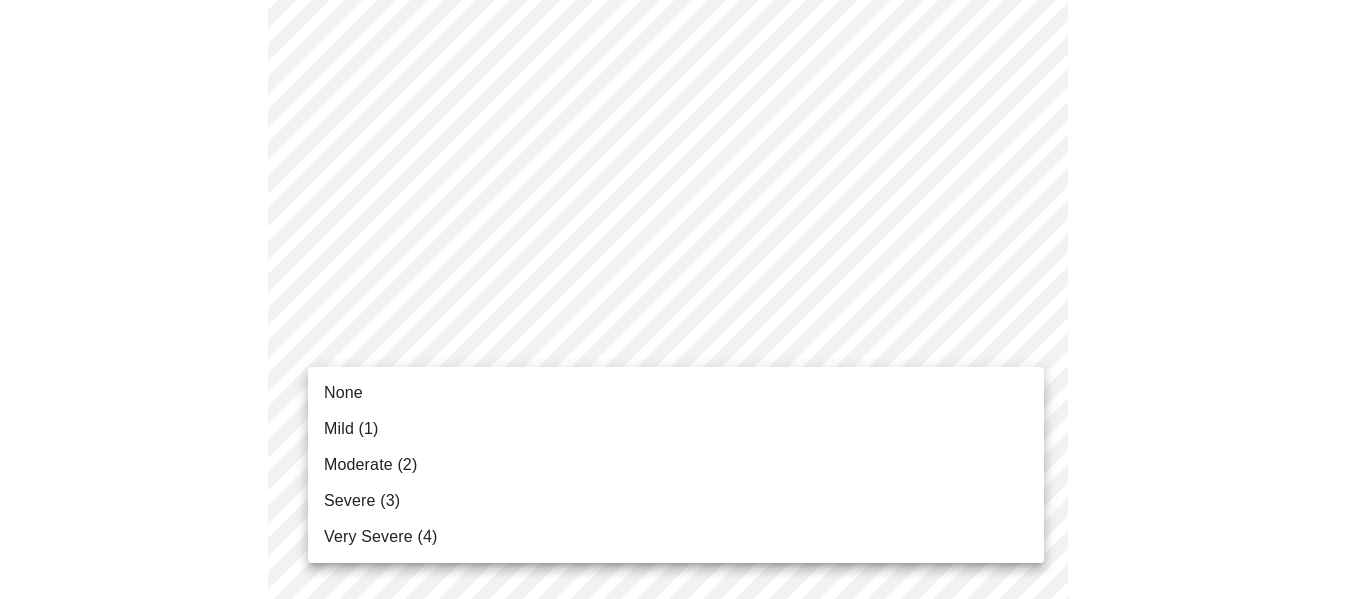 click on "MyMenopauseRx Appointments Messaging Labs 1 Uploads Medications Community Refer a Friend Hi [PERSON_NAME]   Pre-assessment for your Message Visit: Medication 30-day Refill 3  /  12 Settings Billing Invoices Log out None Mild (1) Moderate (2) Severe (3) Very Severe (4)" at bounding box center [675, 596] 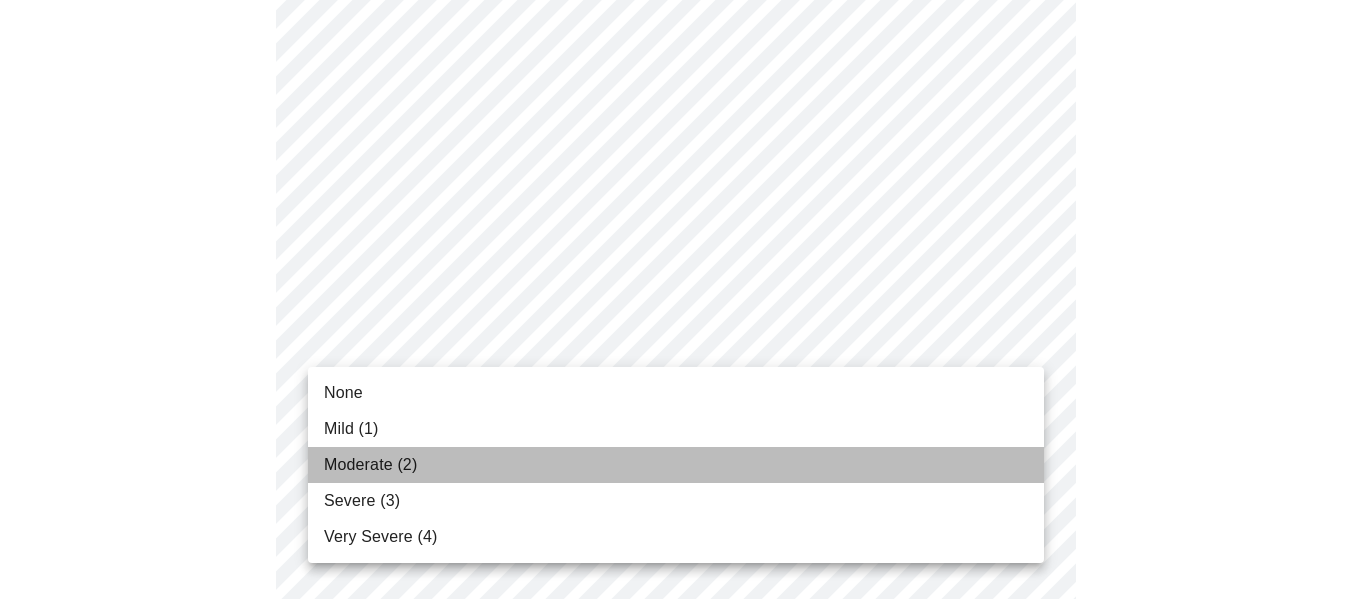 click on "Moderate (2)" at bounding box center (676, 465) 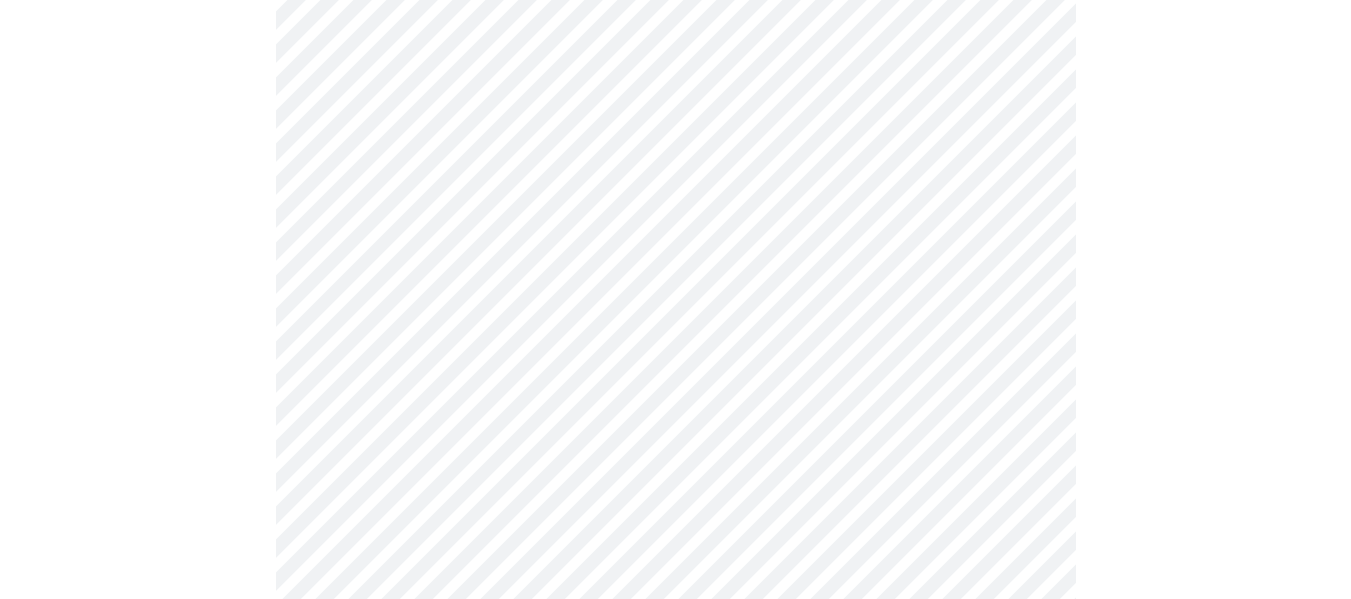 scroll, scrollTop: 800, scrollLeft: 0, axis: vertical 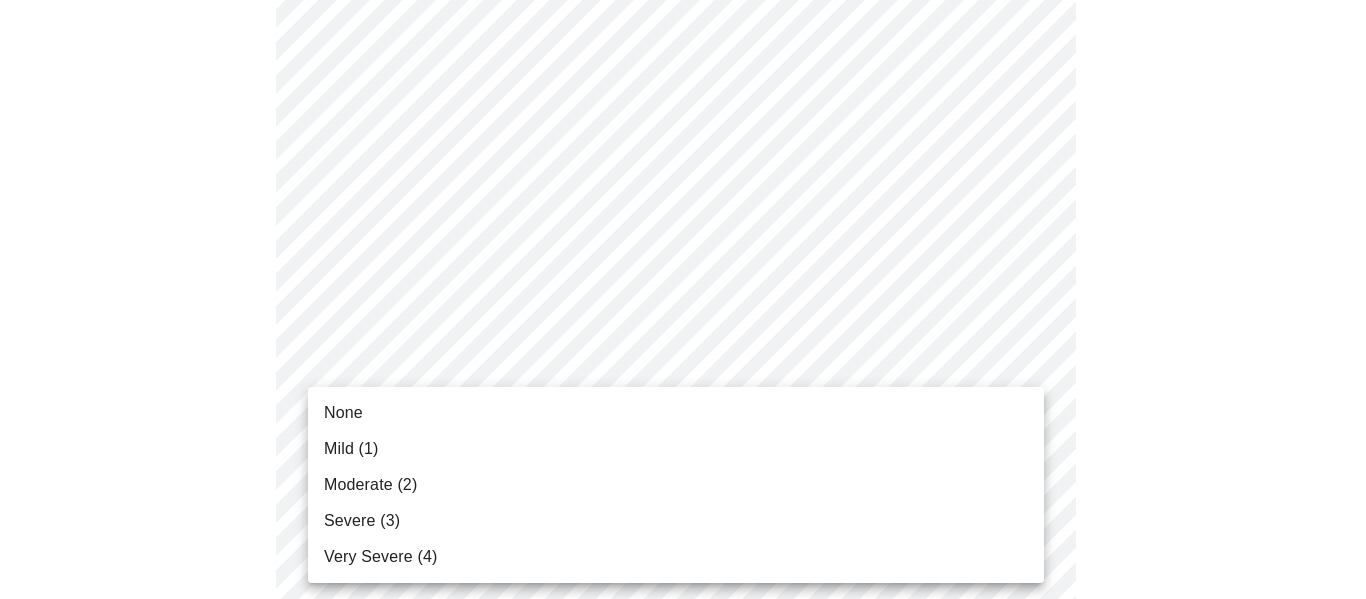 click on "MyMenopauseRx Appointments Messaging Labs 1 Uploads Medications Community Refer a Friend Hi [PERSON_NAME]   Pre-assessment for your Message Visit: Medication 30-day Refill 3  /  12 Settings Billing Invoices Log out None Mild (1) Moderate (2) Severe (3) Very Severe (4)" at bounding box center [683, 482] 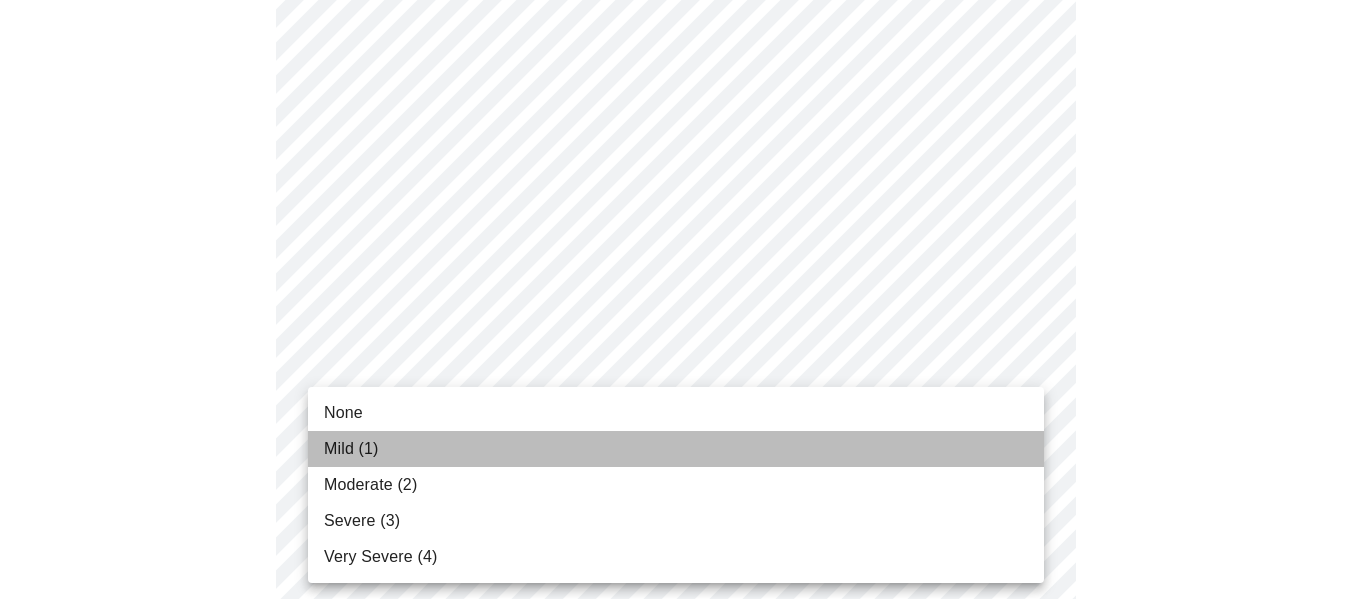 click on "Mild (1)" at bounding box center (676, 449) 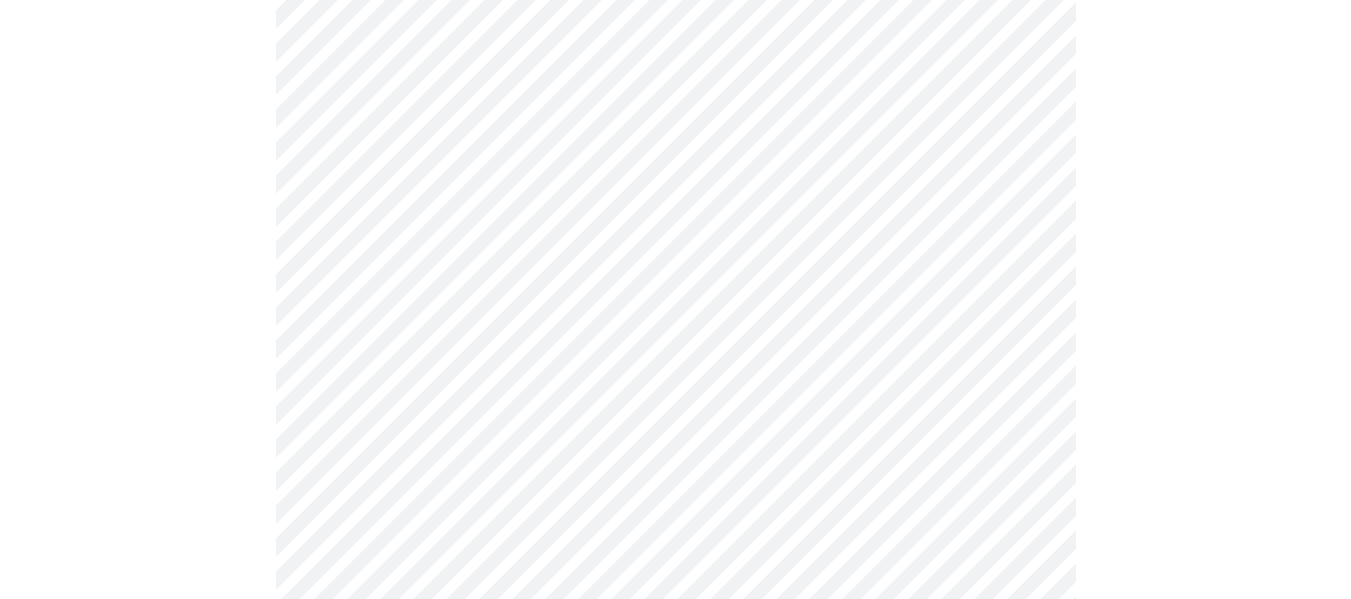 scroll, scrollTop: 900, scrollLeft: 0, axis: vertical 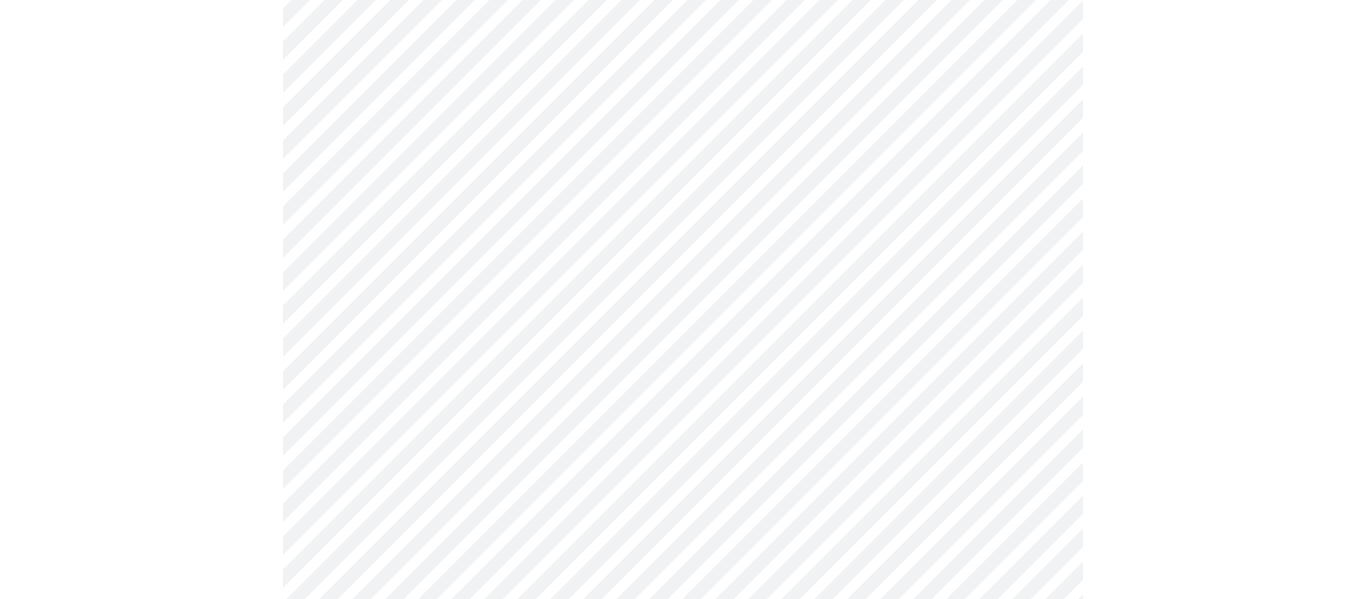 click on "MyMenopauseRx Appointments Messaging Labs 1 Uploads Medications Community Refer a Friend Hi [PERSON_NAME]   Pre-assessment for your Message Visit: Medication 30-day Refill 3  /  12 Settings Billing Invoices Log out" at bounding box center [683, 368] 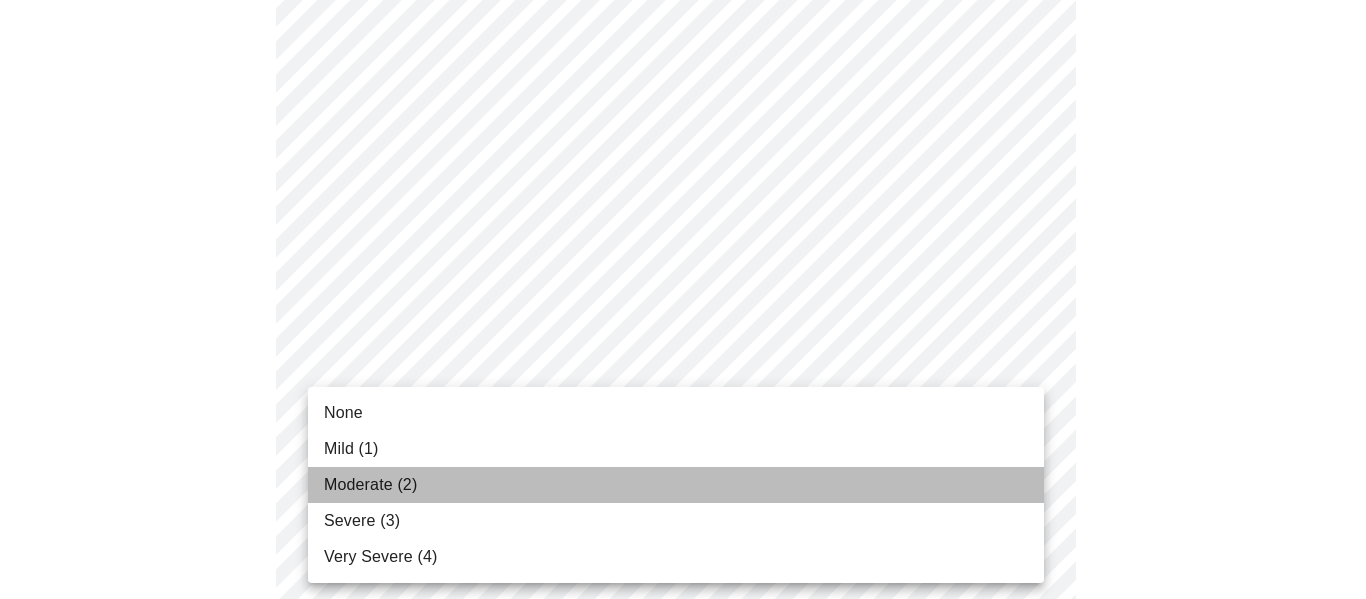 click on "Moderate (2)" at bounding box center [676, 485] 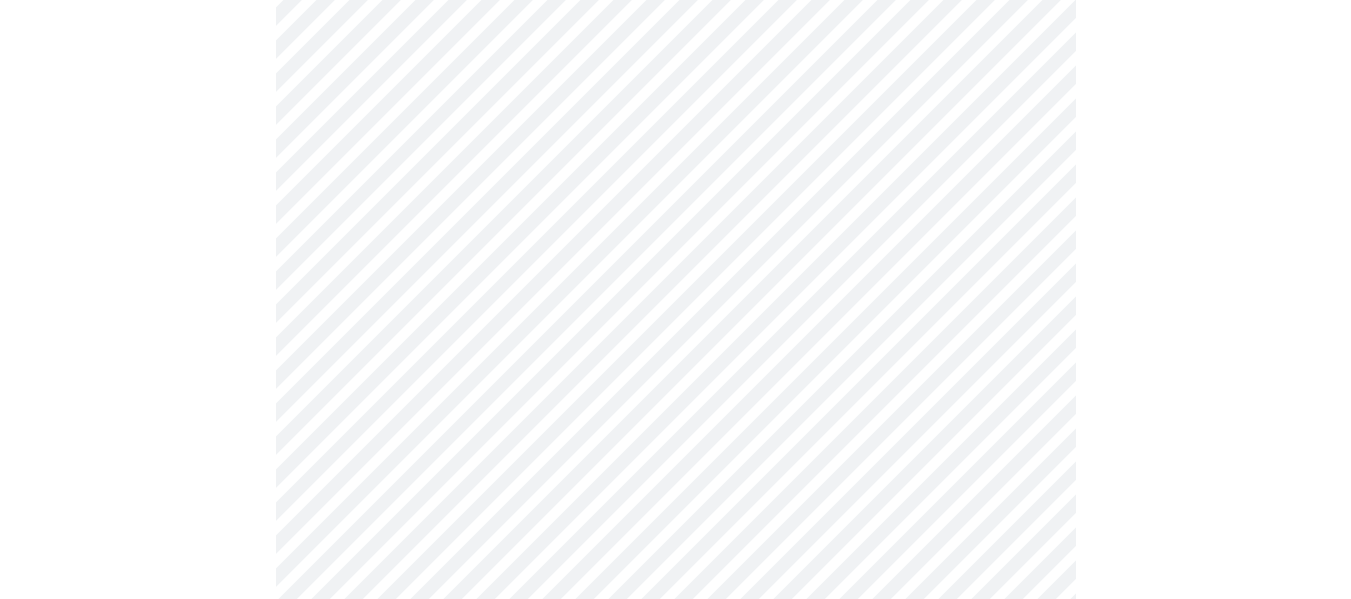 scroll, scrollTop: 1100, scrollLeft: 0, axis: vertical 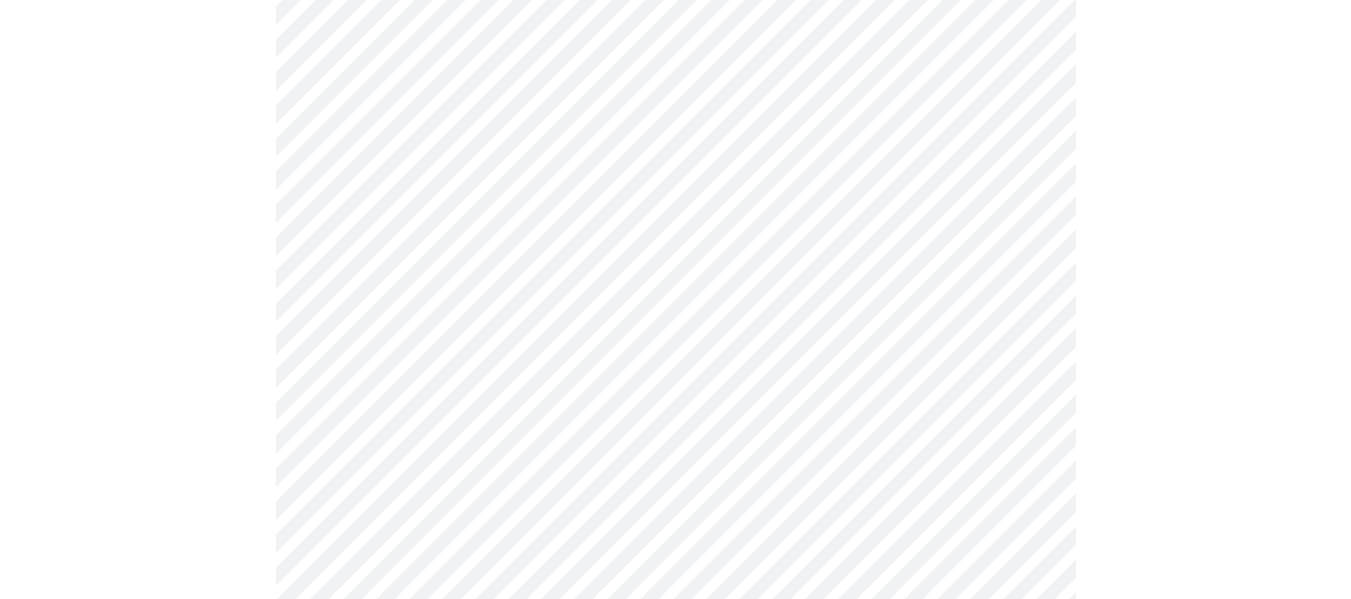 click on "MyMenopauseRx Appointments Messaging Labs 1 Uploads Medications Community Refer a Friend Hi [PERSON_NAME]   Pre-assessment for your Message Visit: Medication 30-day Refill 3  /  12 Settings Billing Invoices Log out" at bounding box center (675, 154) 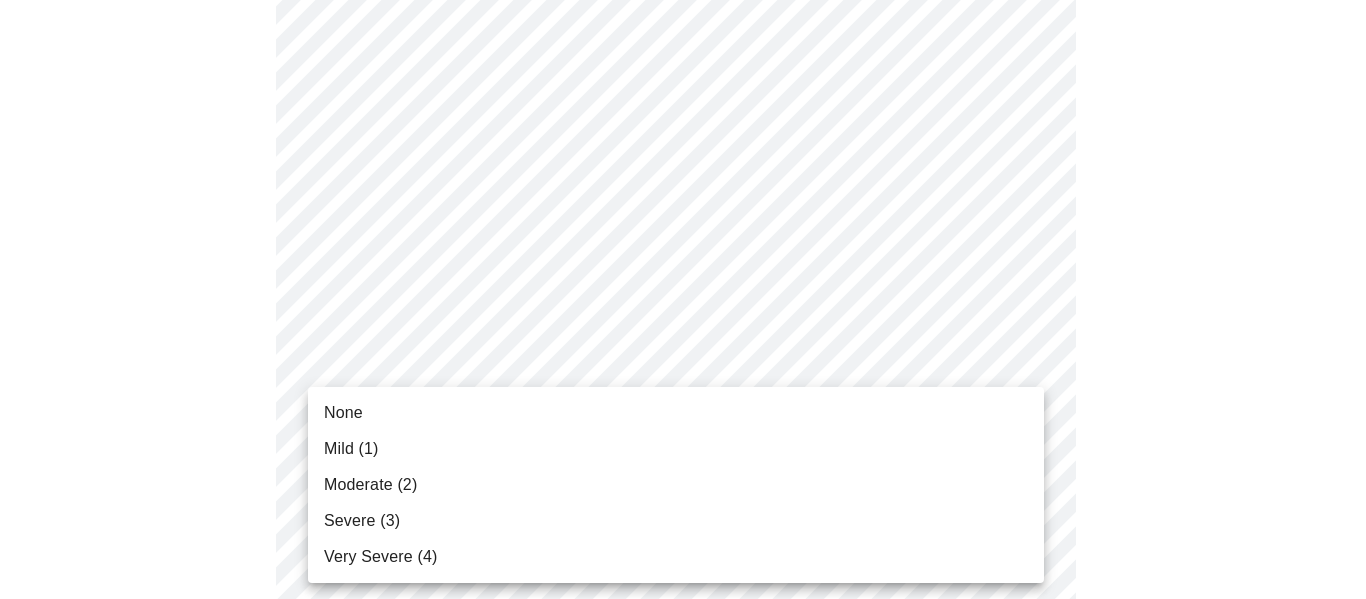 click on "Severe (3)" at bounding box center [676, 521] 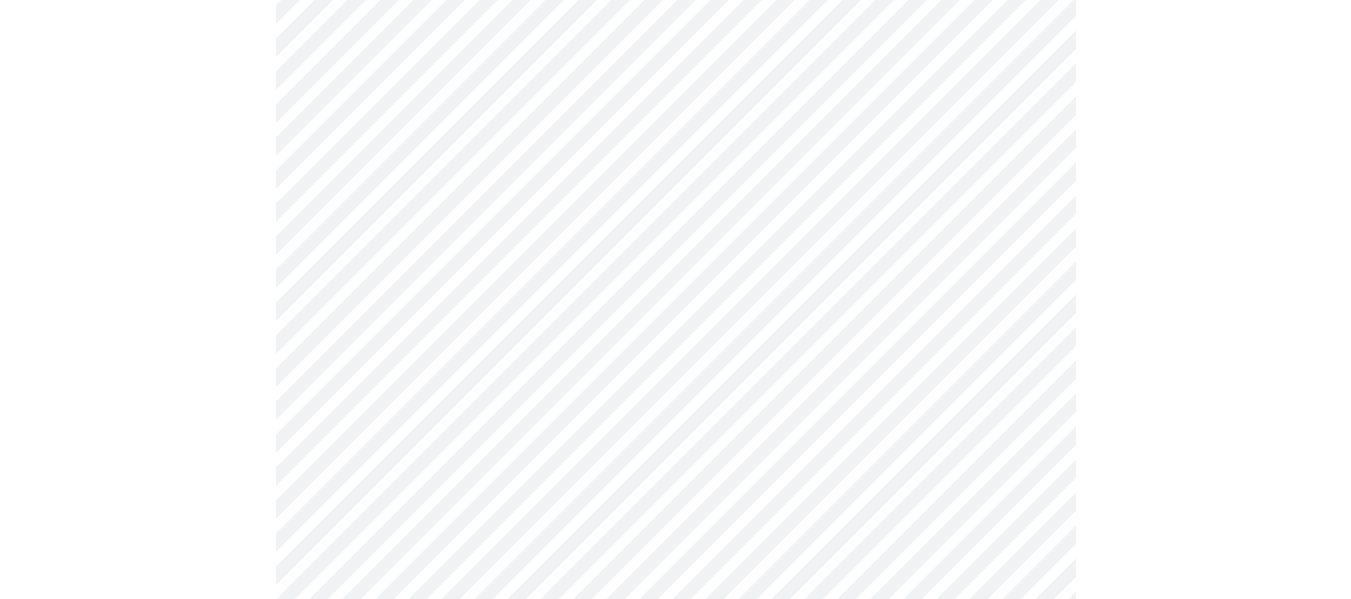 scroll, scrollTop: 1200, scrollLeft: 0, axis: vertical 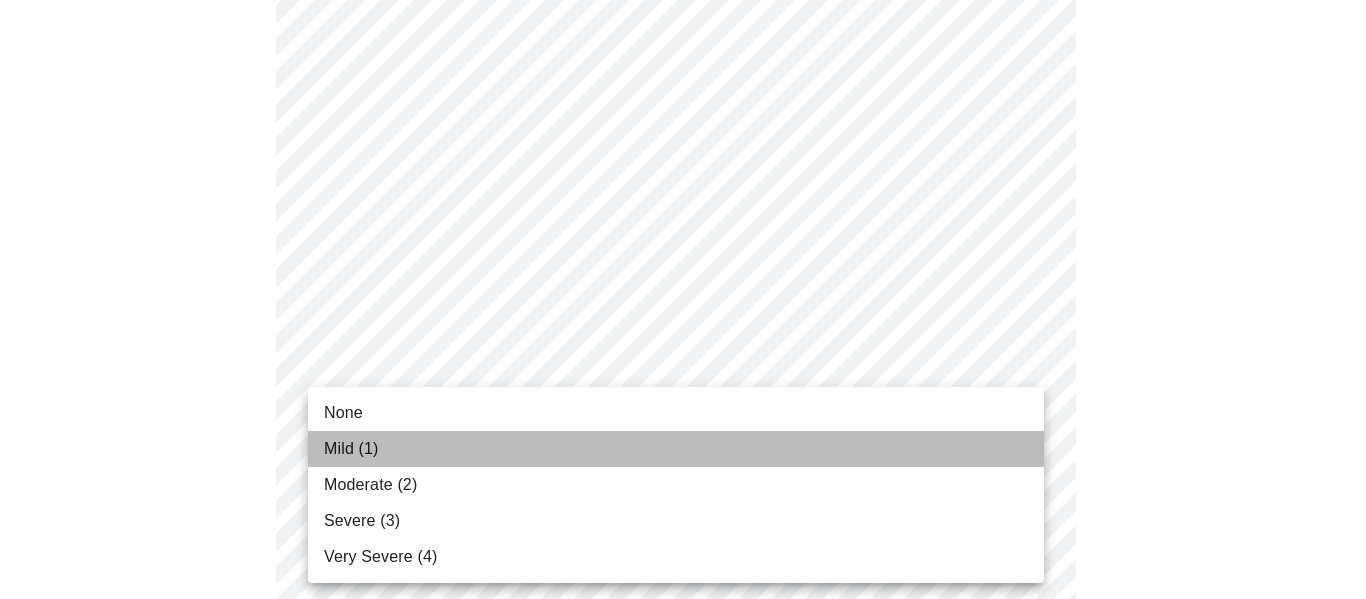 click on "Mild (1)" at bounding box center (676, 449) 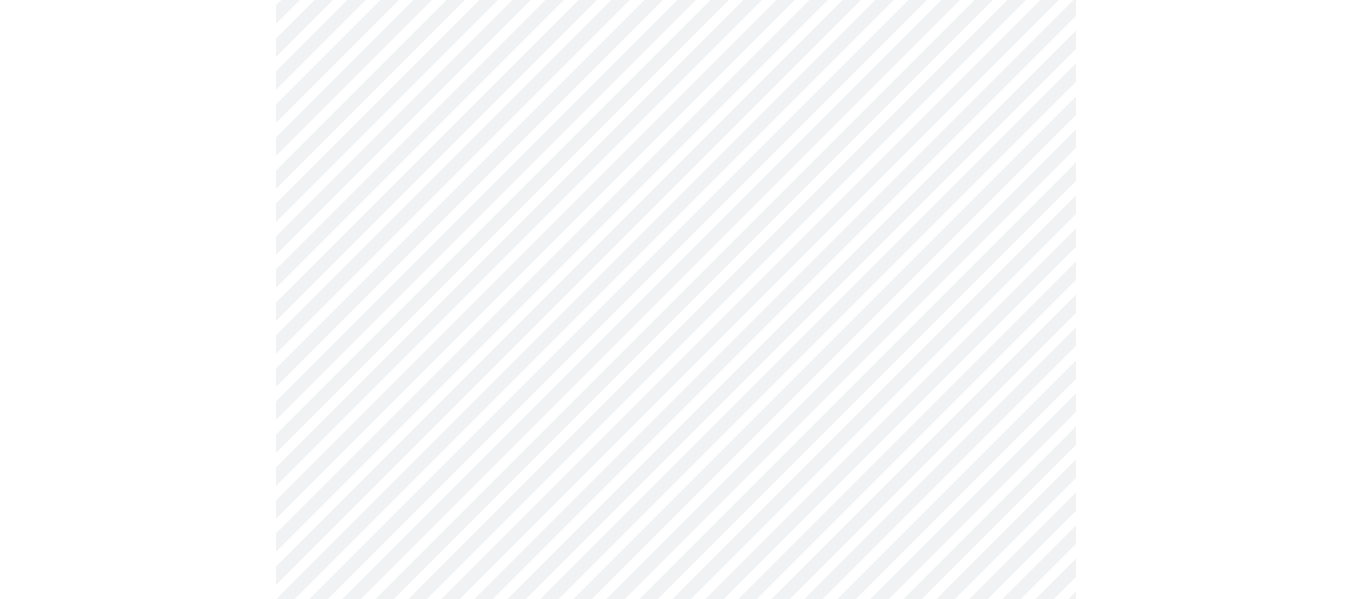 scroll, scrollTop: 1400, scrollLeft: 0, axis: vertical 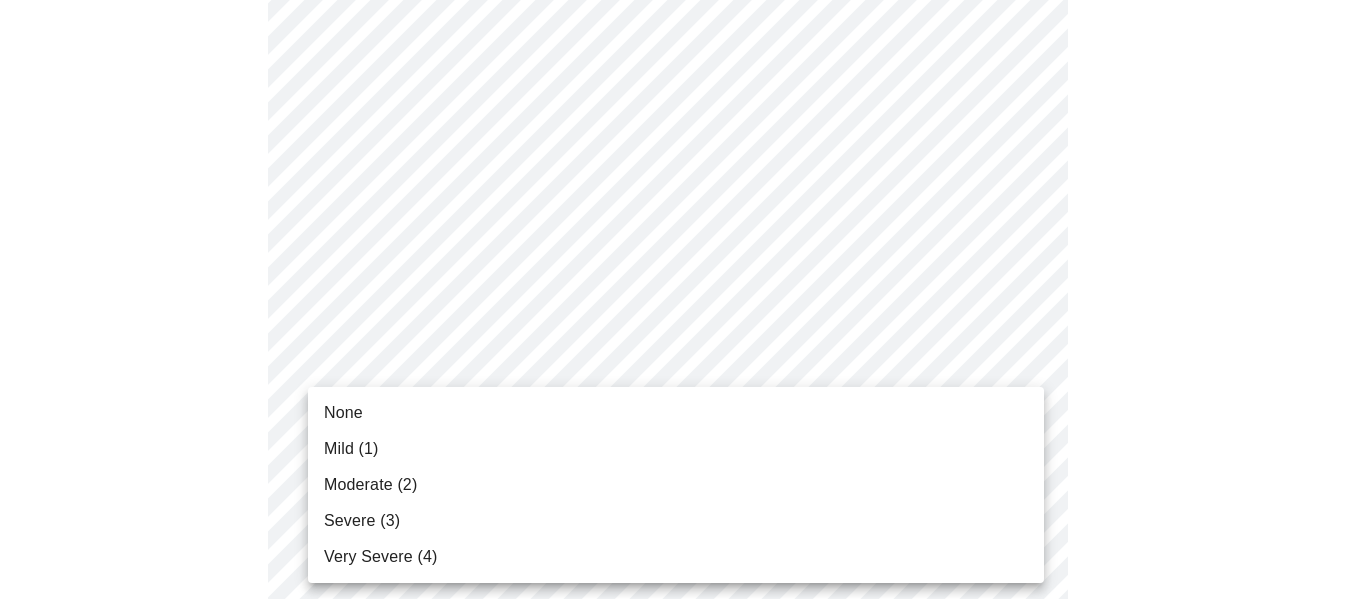 click on "MyMenopauseRx Appointments Messaging Labs 1 Uploads Medications Community Refer a Friend Hi [PERSON_NAME]   Pre-assessment for your Message Visit: Medication 30-day Refill 3  /  12 Settings Billing Invoices Log out None Mild (1) Moderate (2) Severe (3) Very Severe (4)" at bounding box center (675, -174) 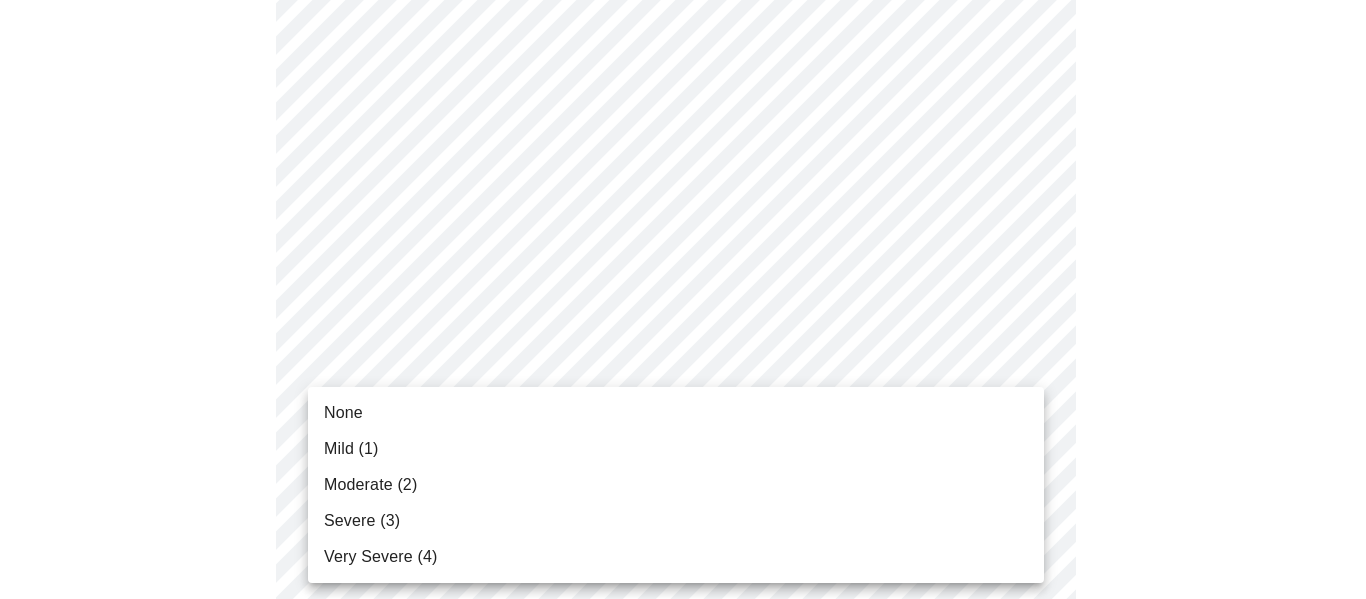 click on "Mild (1)" at bounding box center [676, 449] 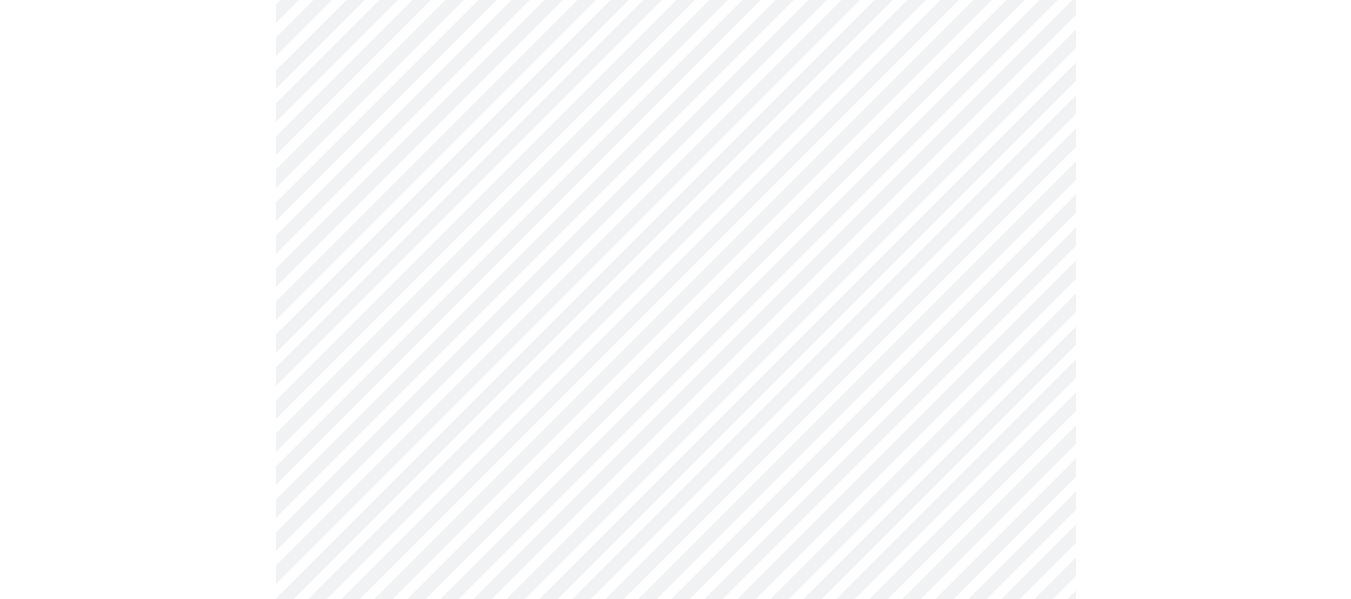 scroll, scrollTop: 1500, scrollLeft: 0, axis: vertical 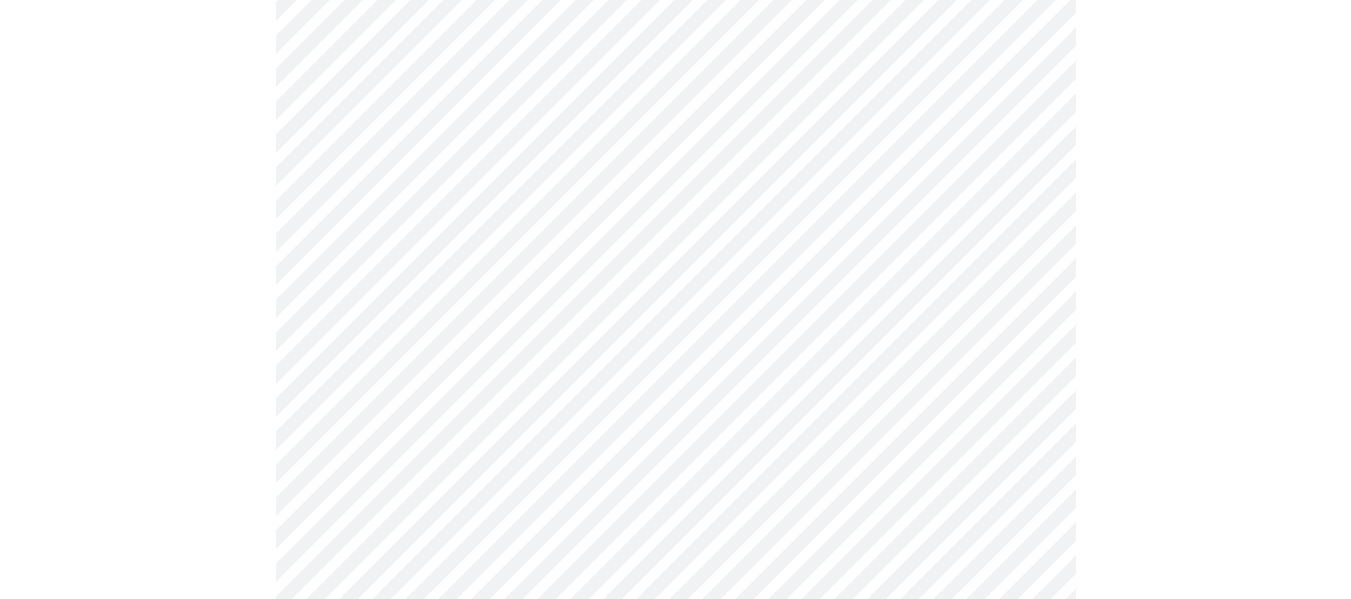 click on "MyMenopauseRx Appointments Messaging Labs 1 Uploads Medications Community Refer a Friend Hi [PERSON_NAME]   Pre-assessment for your Message Visit: Medication 30-day Refill 3  /  12 Settings Billing Invoices Log out" at bounding box center [675, -288] 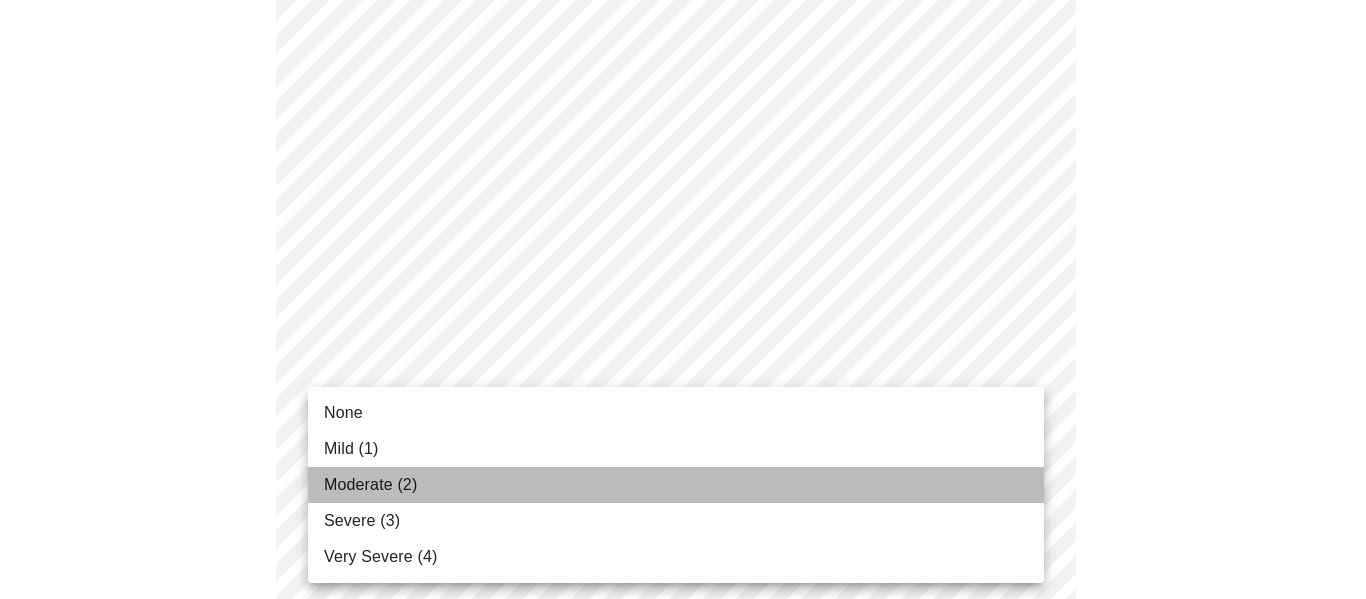 click on "Moderate (2)" at bounding box center [676, 485] 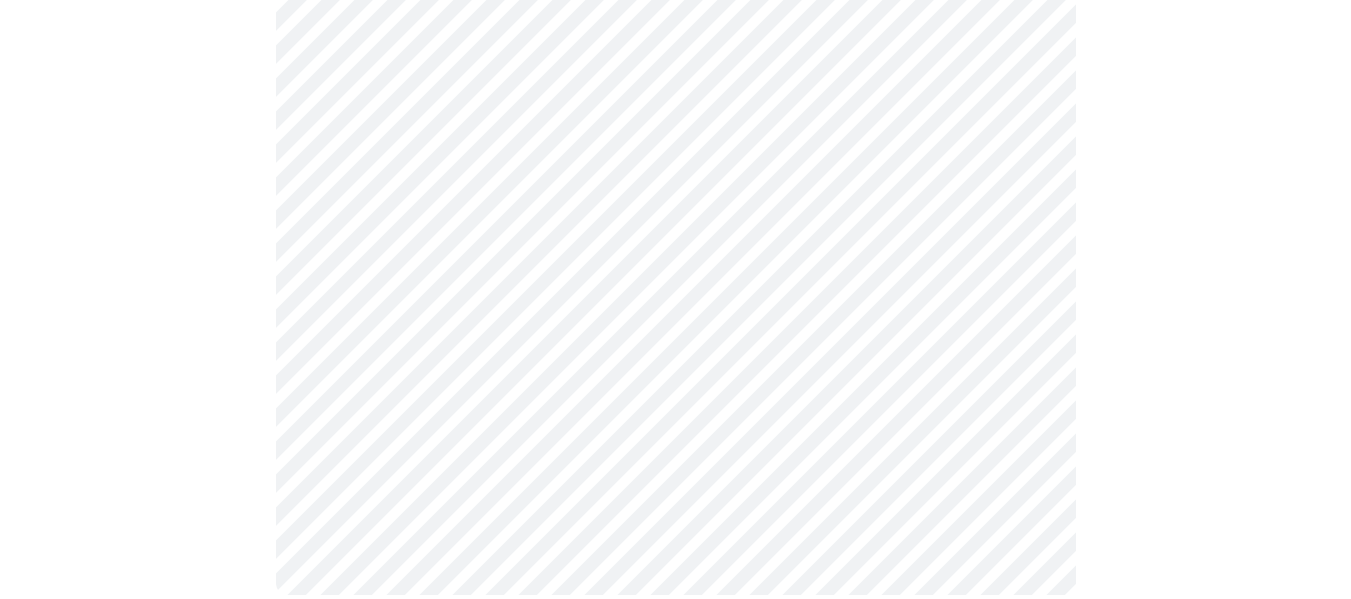 scroll, scrollTop: 0, scrollLeft: 0, axis: both 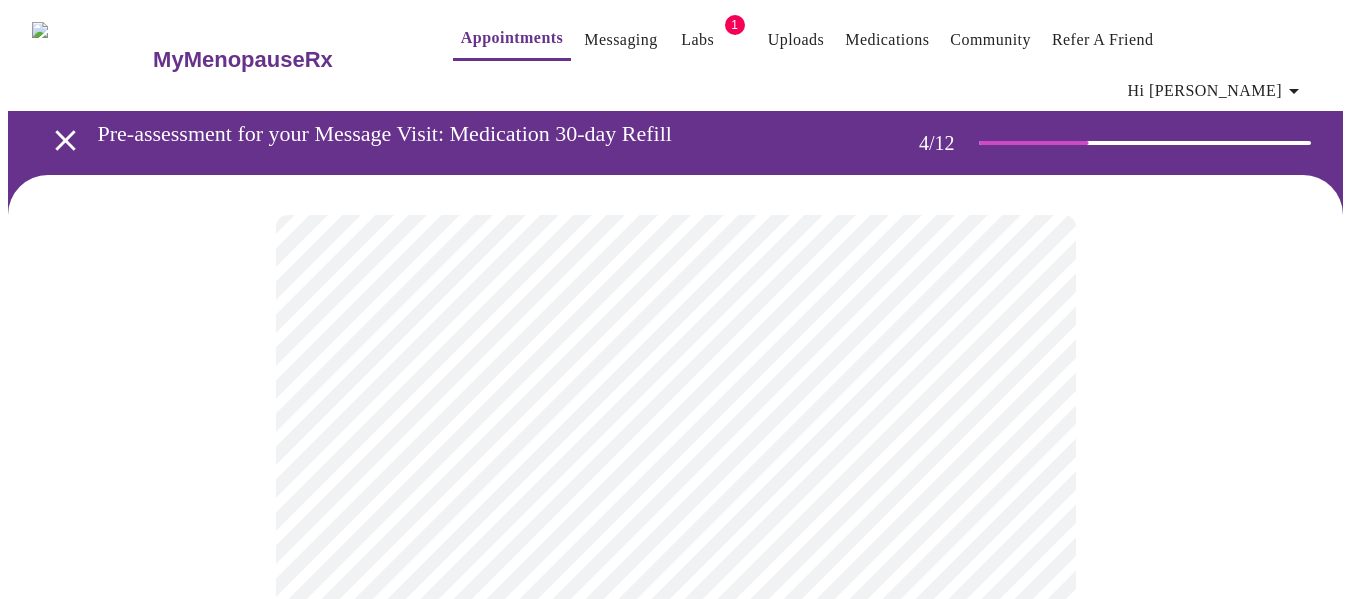 click at bounding box center [675, 1052] 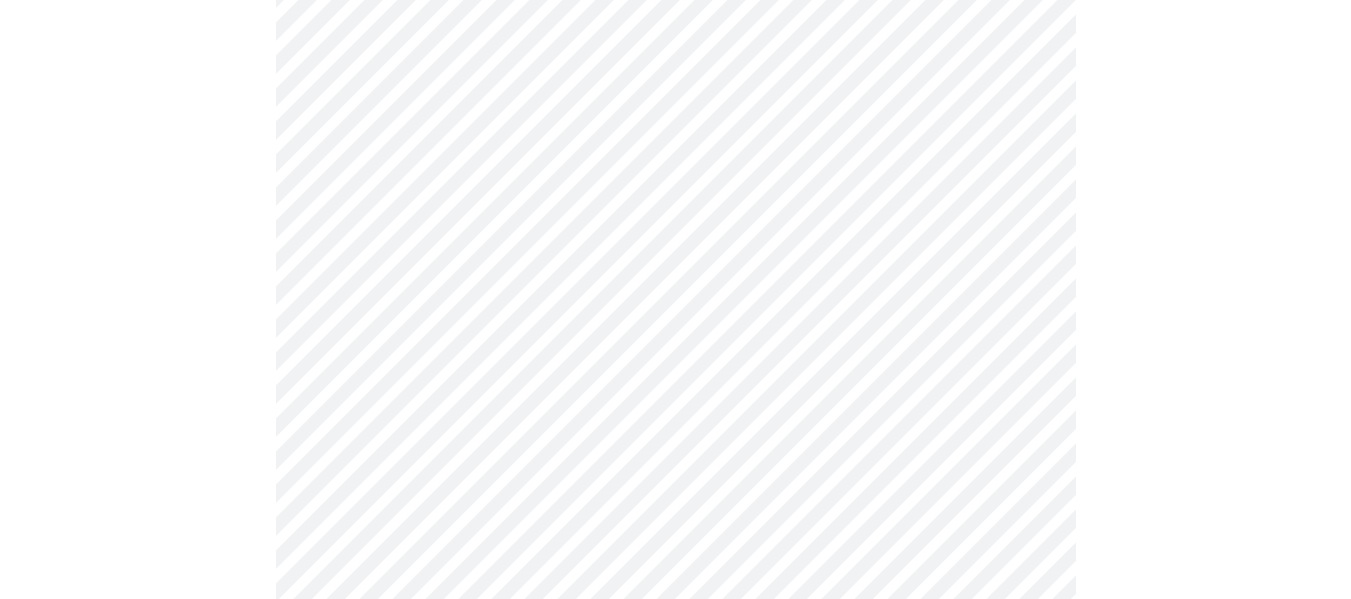 scroll, scrollTop: 800, scrollLeft: 0, axis: vertical 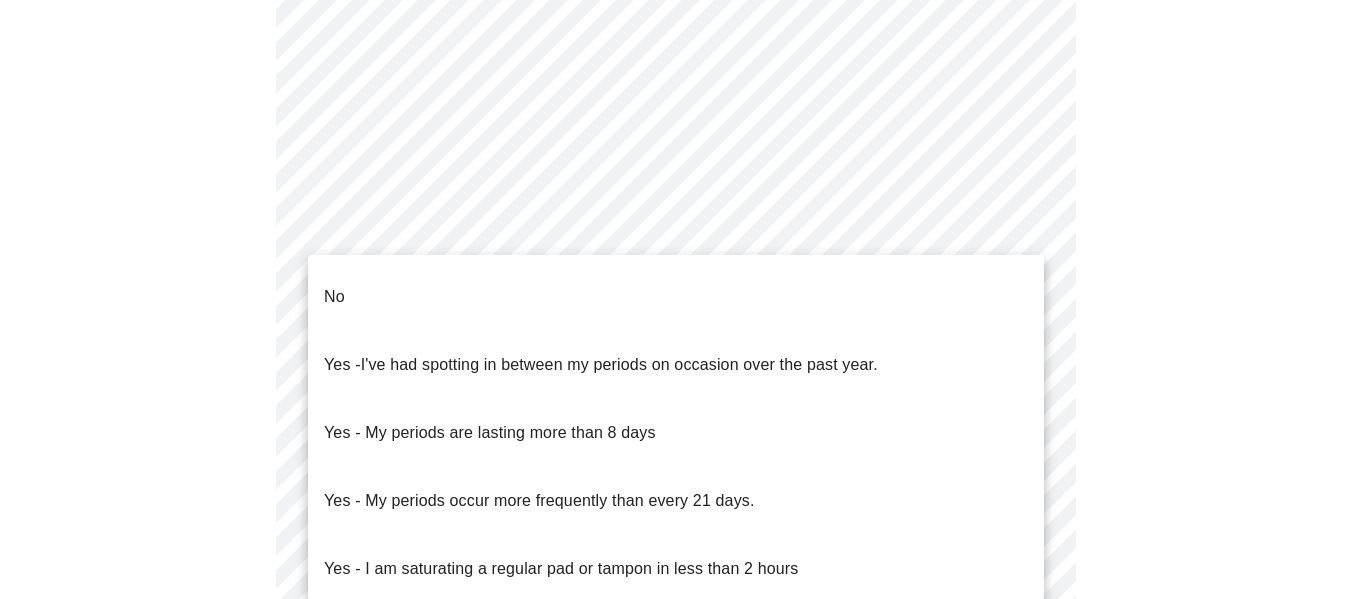 click on "MyMenopauseRx Appointments Messaging Labs 1 Uploads Medications Community Refer a Friend Hi [PERSON_NAME]   Pre-assessment for your Message Visit: Medication 30-day Refill 4  /  12 Settings Billing Invoices Log out No
Yes -  I've had spotting in between my periods on occasion over the past year.
Yes - My periods are lasting more than 8 days
Yes - My periods occur more frequently than every 21 days.
Yes - I am saturating a regular pad or tampon in less than 2 hours
Yes - I had bleeding or spotting (even a tinge) after going 12 months without a period" at bounding box center (683, 168) 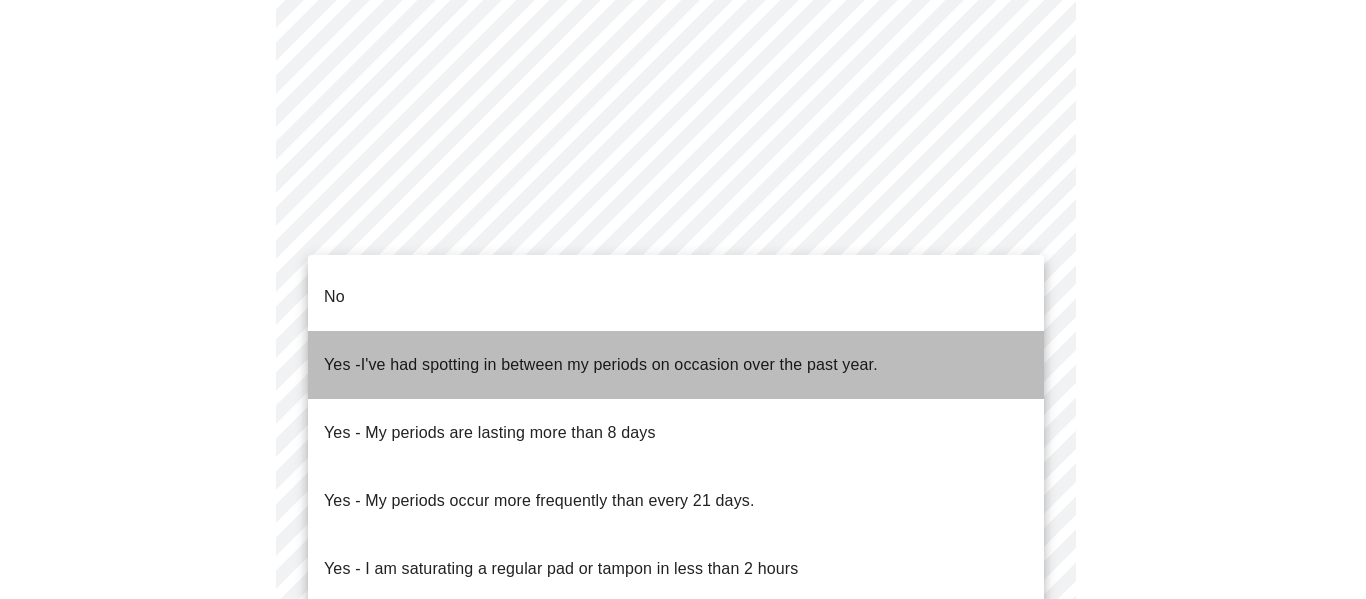 click on "Yes -  I've had spotting in between my periods on occasion over the past year." at bounding box center [601, 365] 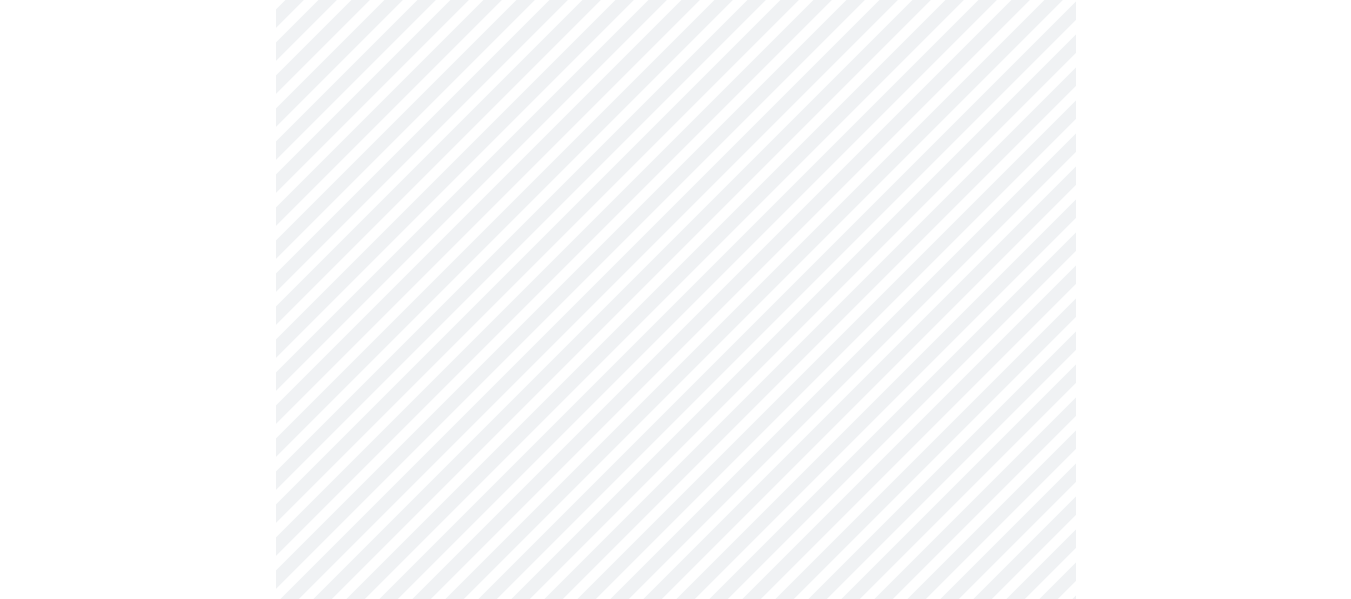 scroll, scrollTop: 1000, scrollLeft: 0, axis: vertical 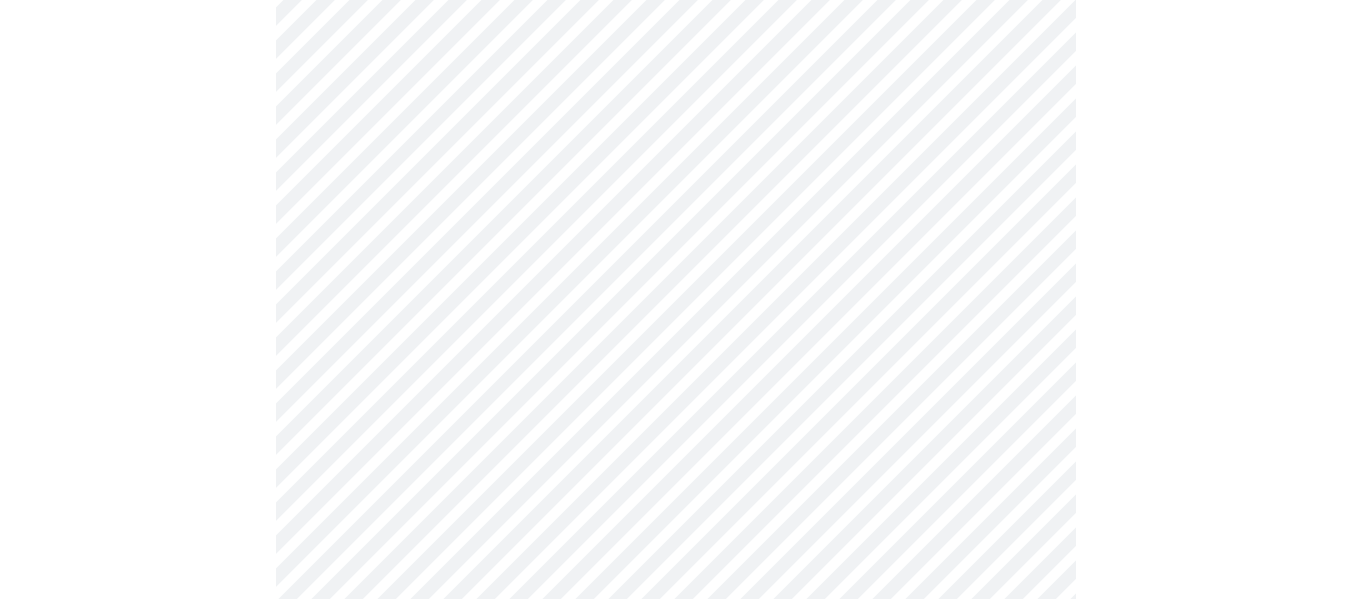 click on "MyMenopauseRx Appointments Messaging Labs 1 Uploads Medications Community Refer a Friend Hi [PERSON_NAME]   Pre-assessment for your Message Visit: Medication 30-day Refill 4  /  12 Settings Billing Invoices Log out" at bounding box center (675, -38) 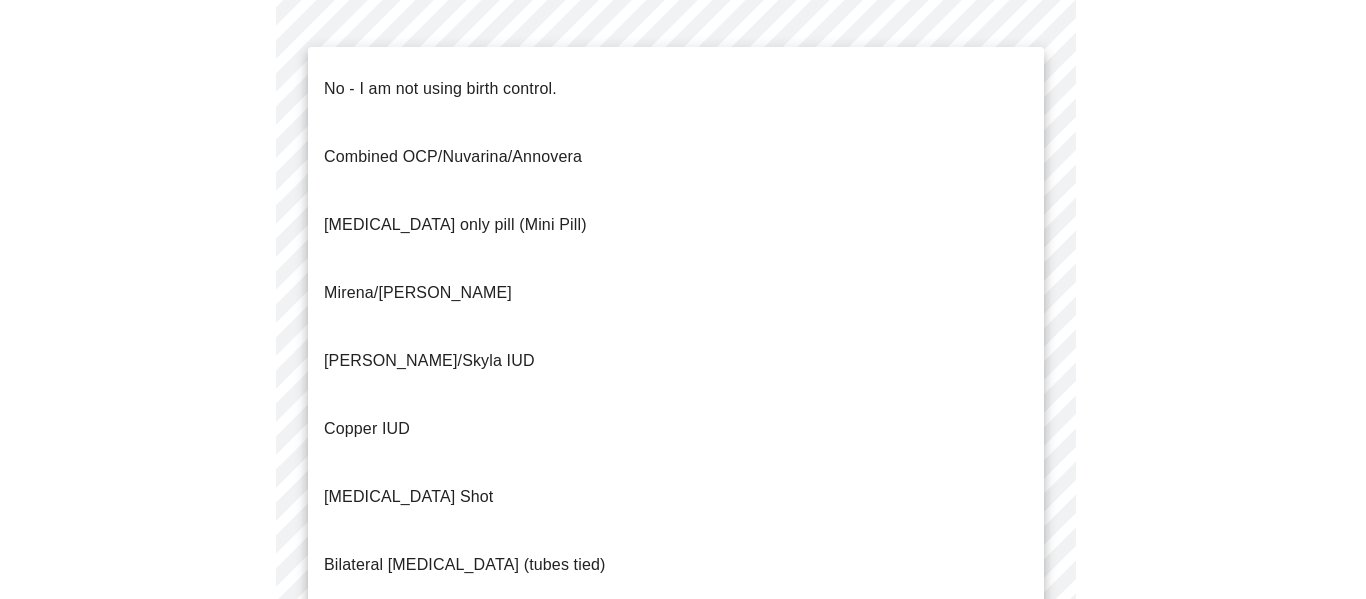 drag, startPoint x: 742, startPoint y: 63, endPoint x: 604, endPoint y: 535, distance: 491.7601 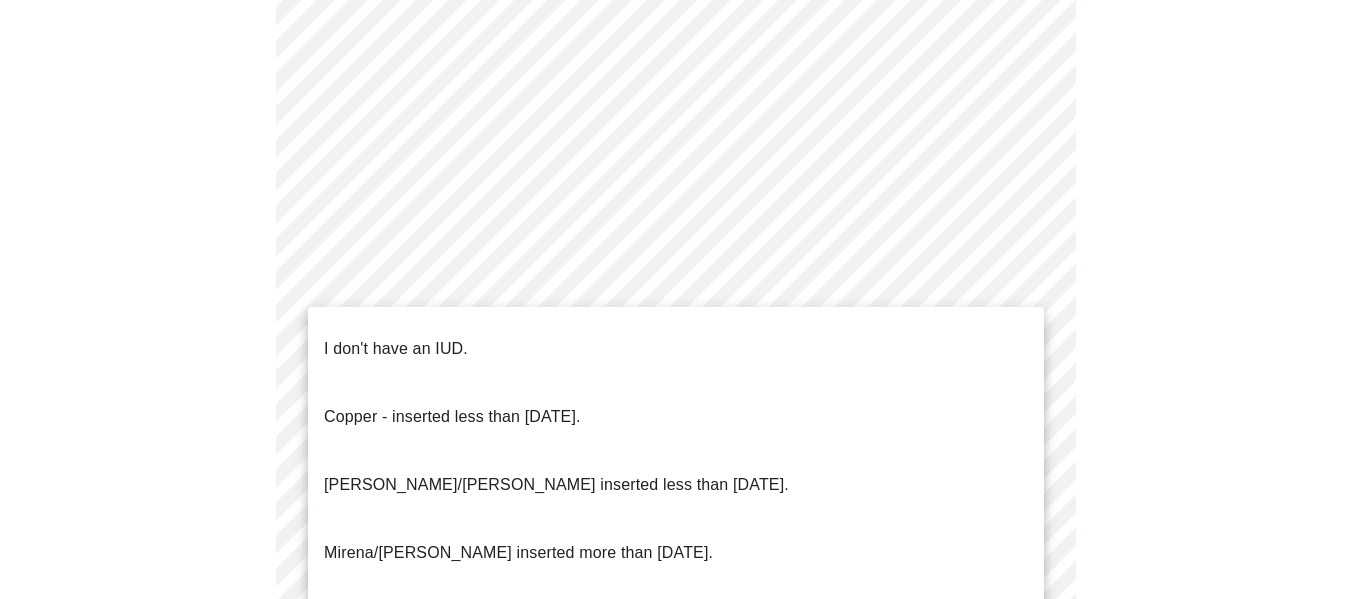click on "MyMenopauseRx Appointments Messaging Labs 1 Uploads Medications Community Refer a Friend Hi [PERSON_NAME]   Pre-assessment for your Message Visit: Medication 30-day Refill 4  /  12 Settings Billing Invoices Log out I don't have an IUD.
Copper - inserted less than [DATE].
[PERSON_NAME]/[PERSON_NAME] inserted less than [DATE].
[PERSON_NAME]/[PERSON_NAME] inserted more than [DATE].
[PERSON_NAME], inserted more than [DATE]." at bounding box center (683, -44) 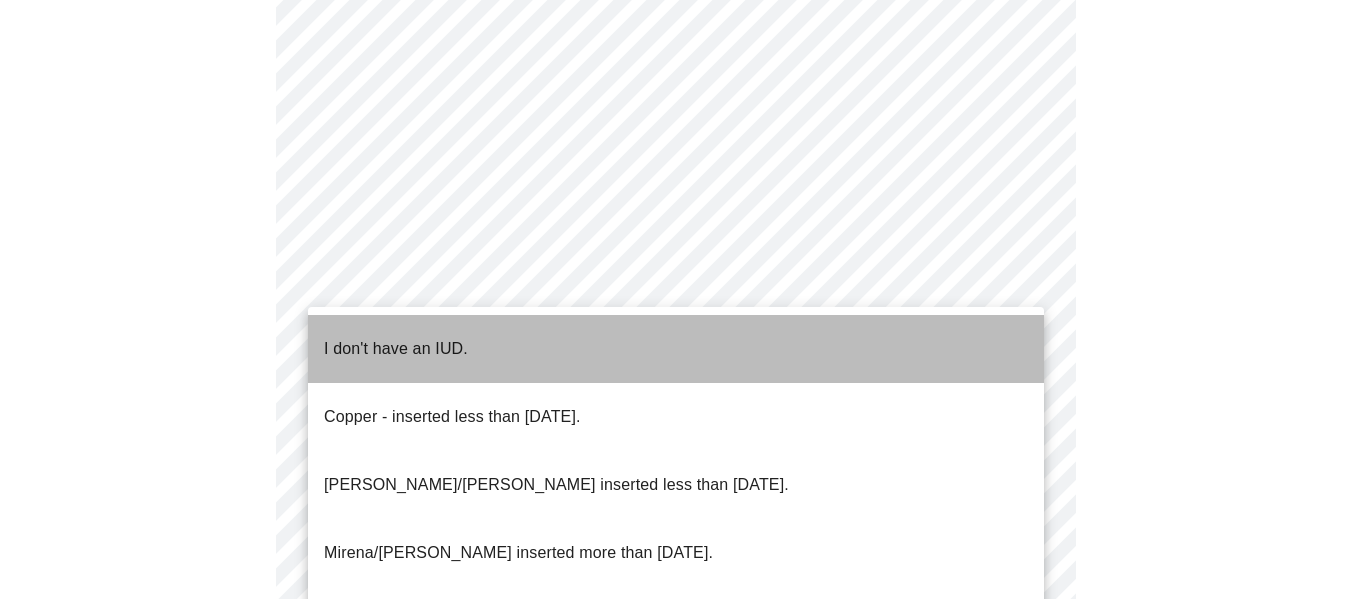 click on "I don't have an IUD." at bounding box center [676, 349] 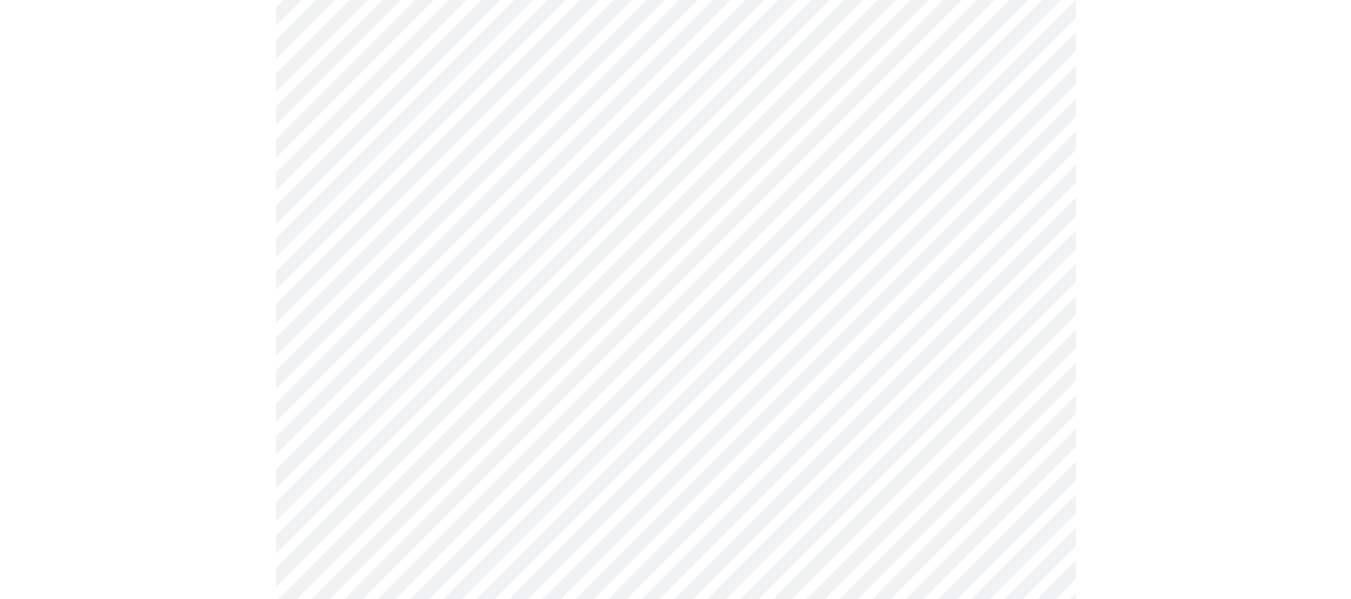 scroll, scrollTop: 1100, scrollLeft: 0, axis: vertical 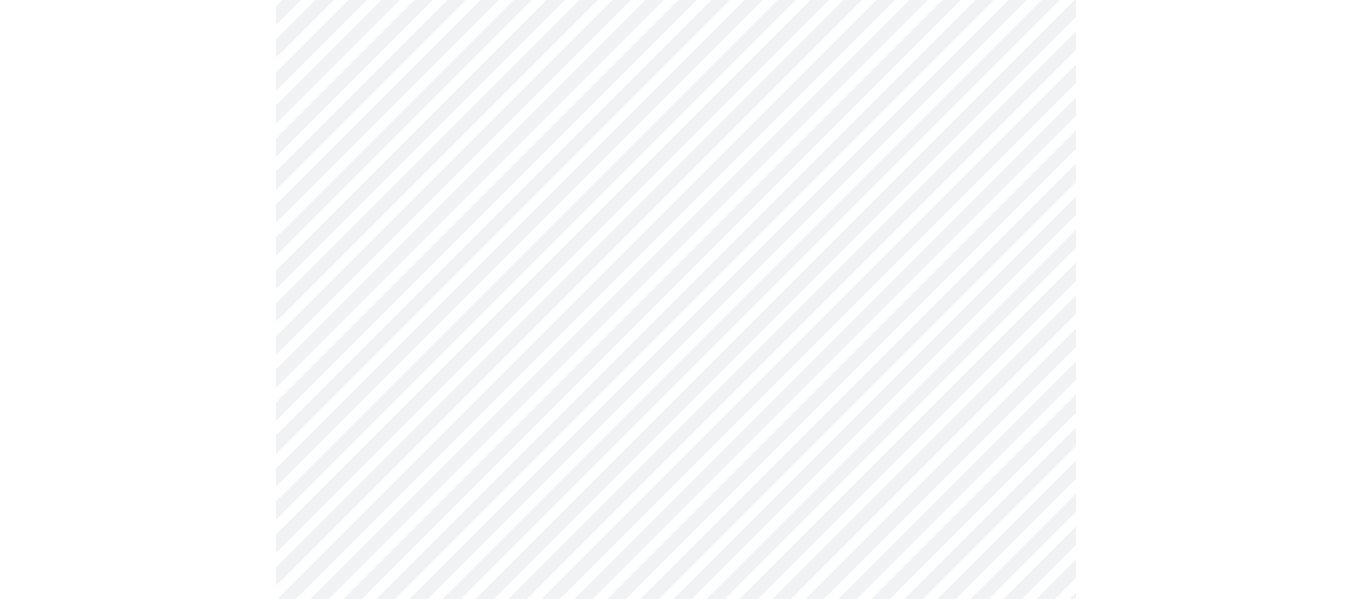 click on "MyMenopauseRx Appointments Messaging Labs 1 Uploads Medications Community Refer a Friend Hi [PERSON_NAME]   Pre-assessment for your Message Visit: Medication 30-day Refill 4  /  12 Settings Billing Invoices Log out" at bounding box center (675, -150) 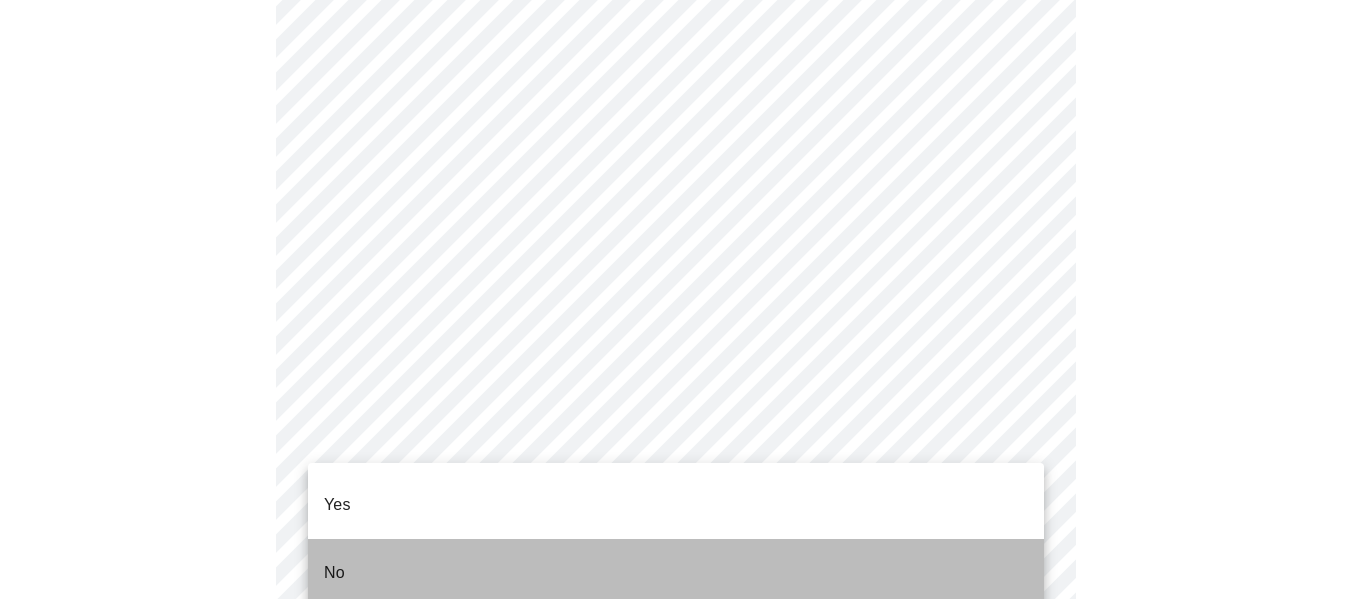 click on "No" at bounding box center [676, 573] 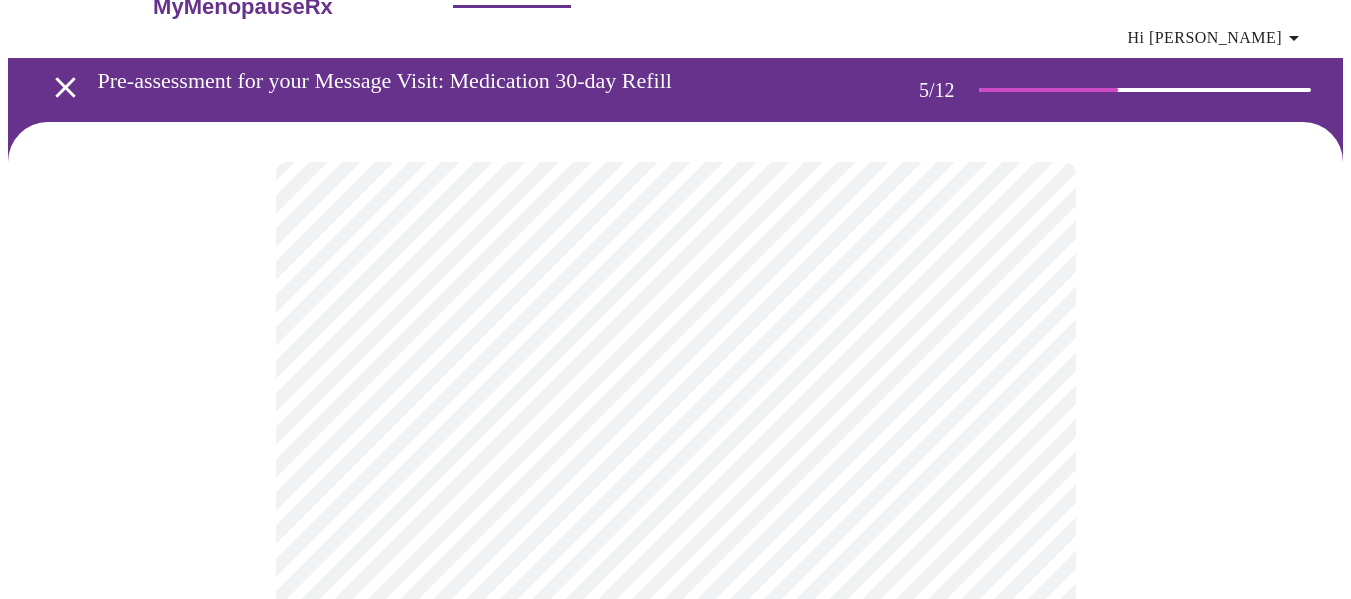 scroll, scrollTop: 100, scrollLeft: 0, axis: vertical 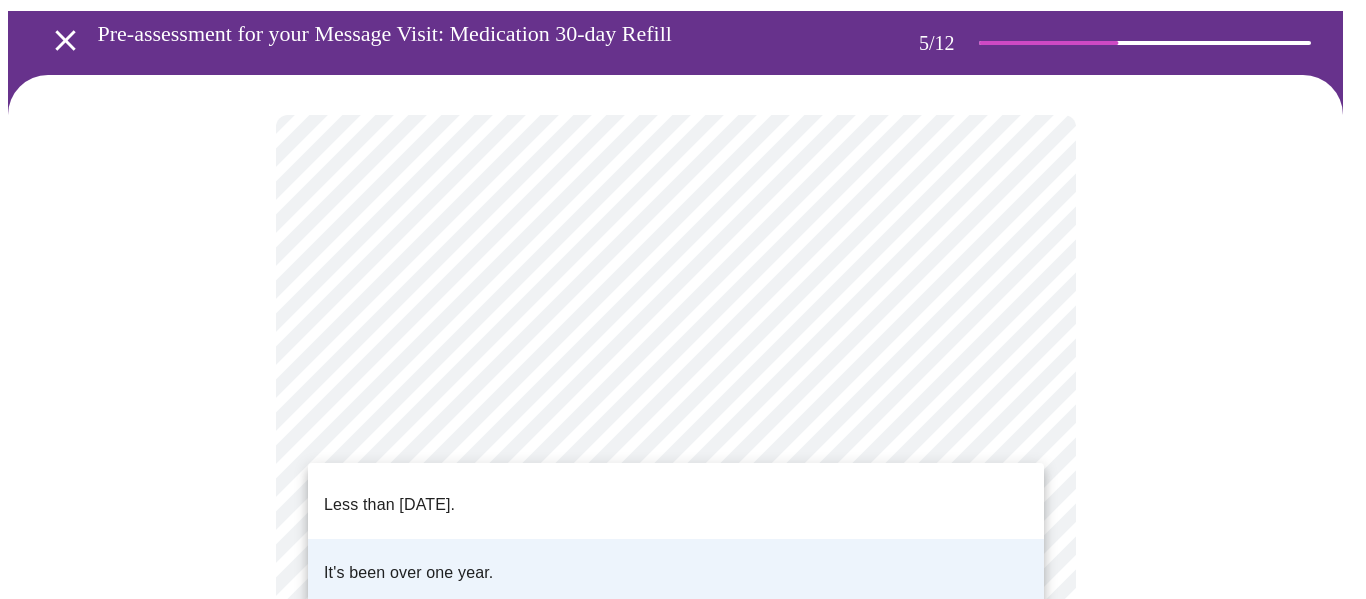 click on "MyMenopauseRx Appointments Messaging Labs 1 Uploads Medications Community Refer a Friend Hi [PERSON_NAME]   Pre-assessment for your Message Visit: Medication 30-day Refill 5  /  12 Settings Billing Invoices Log out Less than [DATE].
It's been over one year." at bounding box center (683, 568) 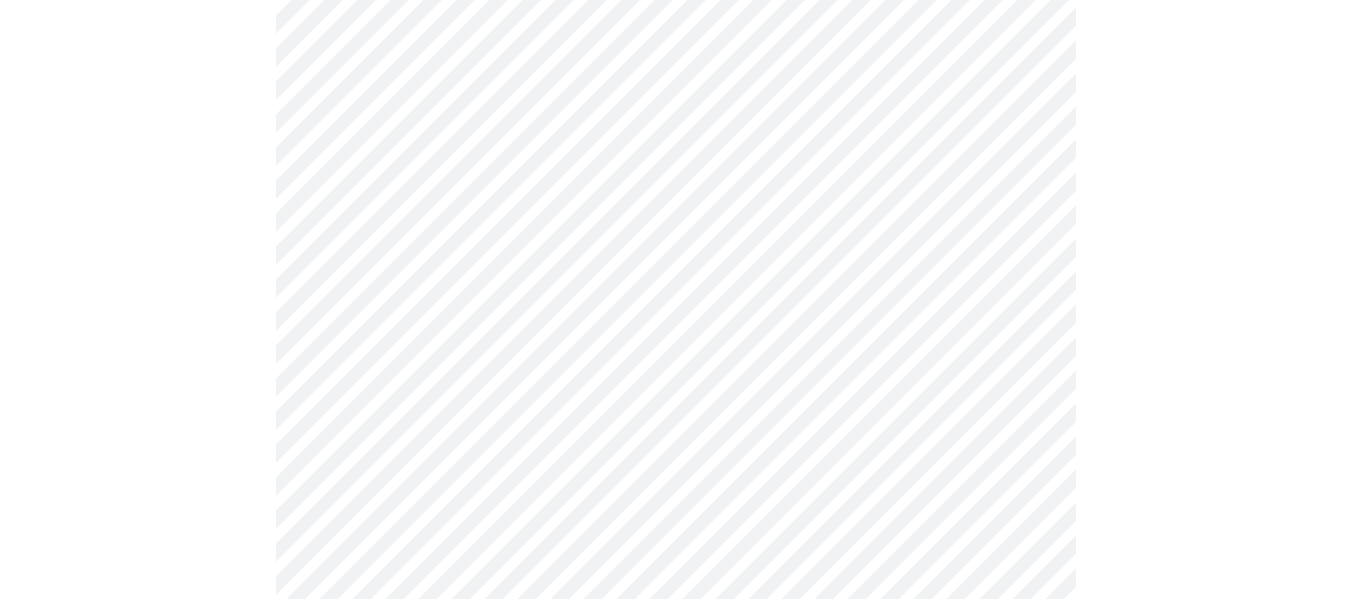 scroll, scrollTop: 400, scrollLeft: 0, axis: vertical 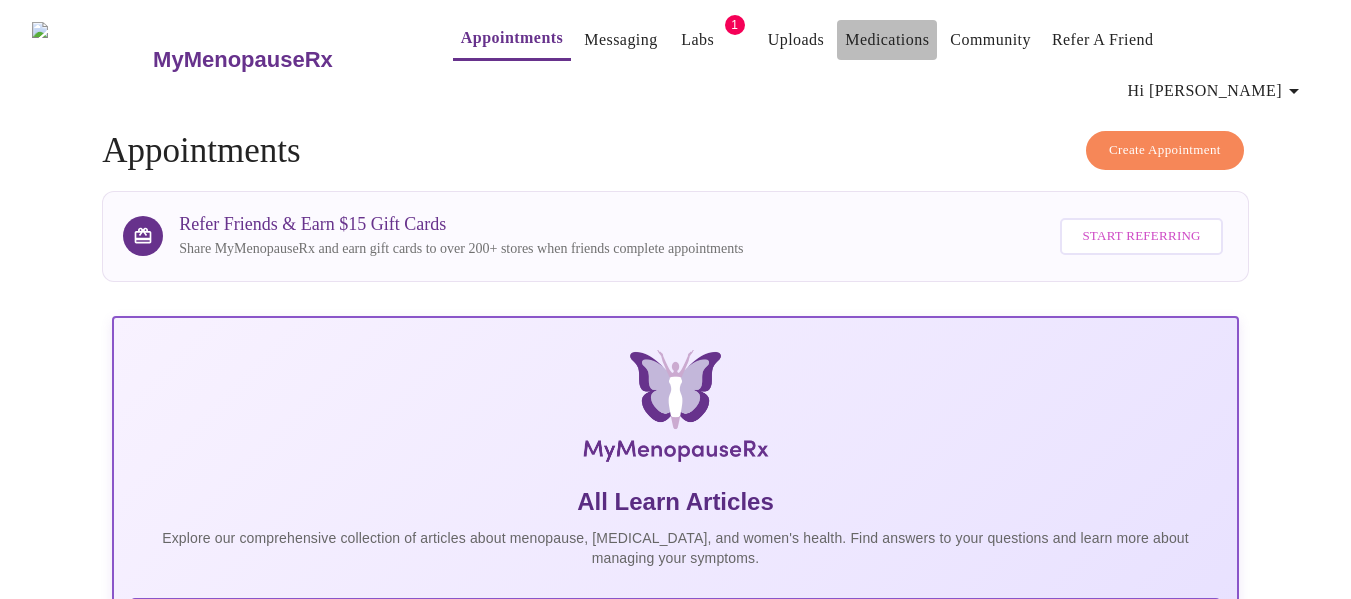 click on "Medications" at bounding box center (887, 40) 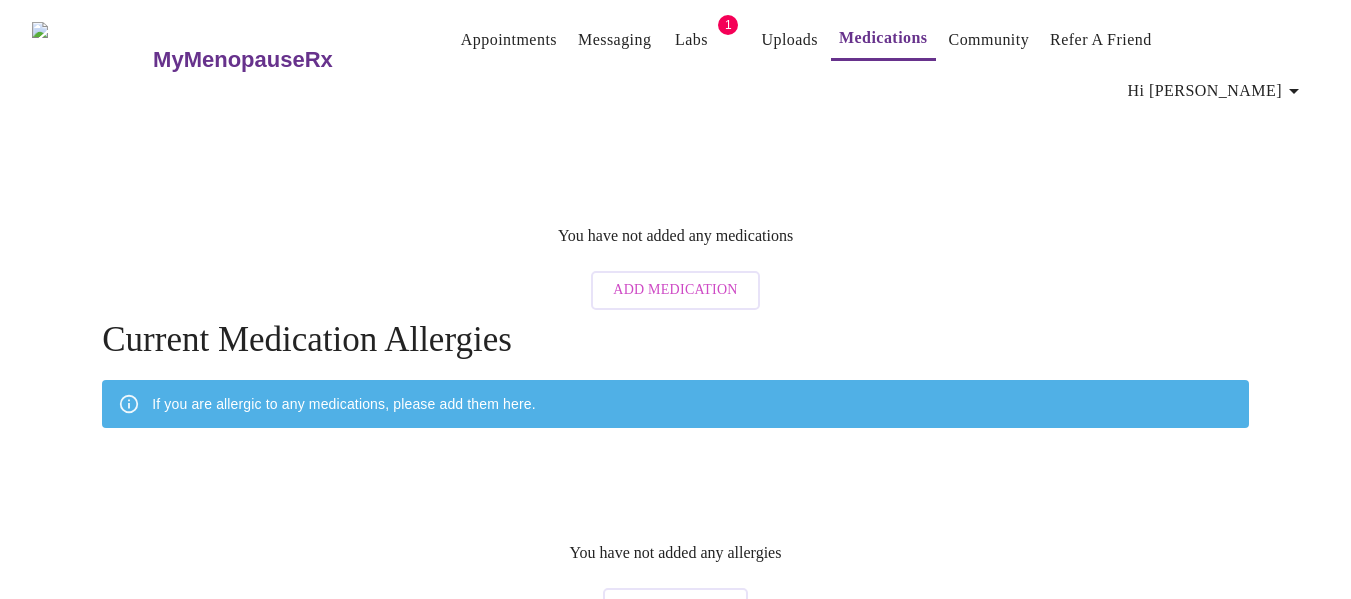 scroll, scrollTop: 3, scrollLeft: 0, axis: vertical 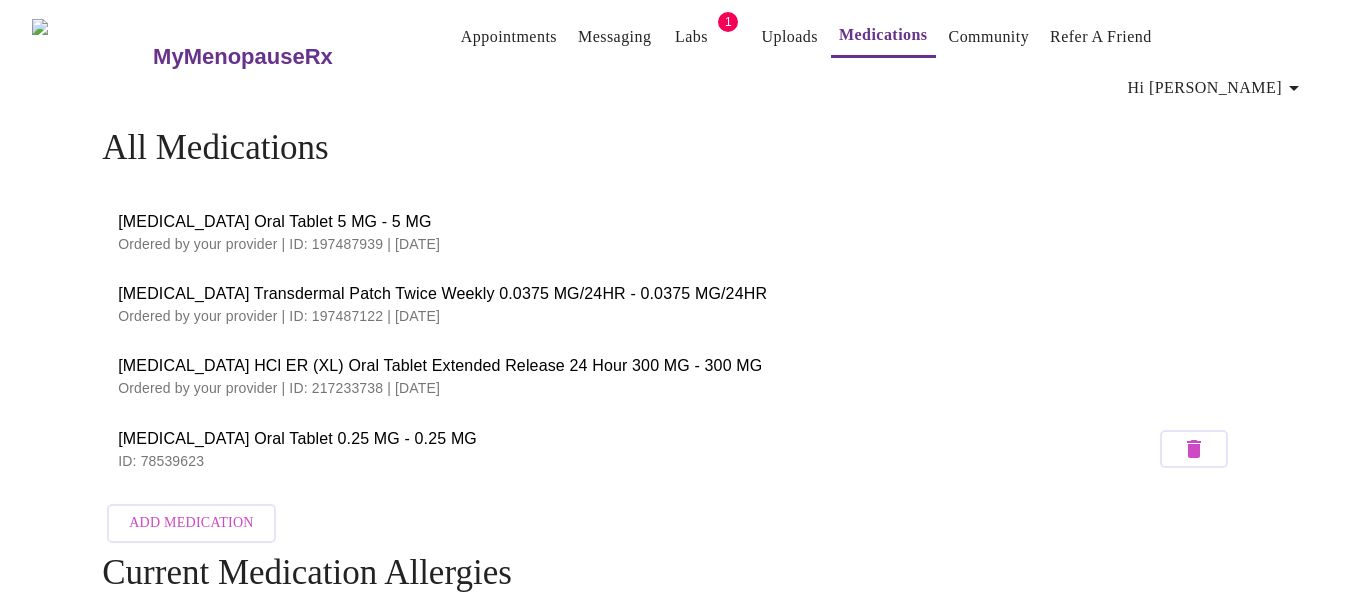 drag, startPoint x: 120, startPoint y: 185, endPoint x: 603, endPoint y: 187, distance: 483.00415 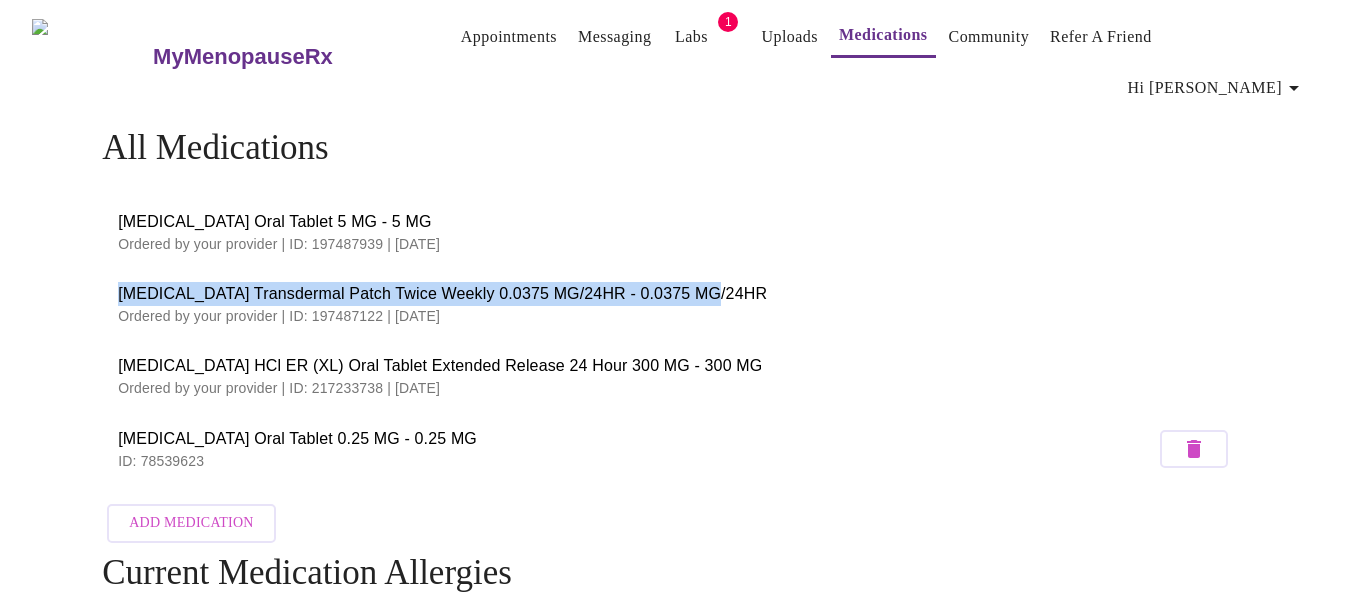 drag, startPoint x: 120, startPoint y: 252, endPoint x: 818, endPoint y: 248, distance: 698.0115 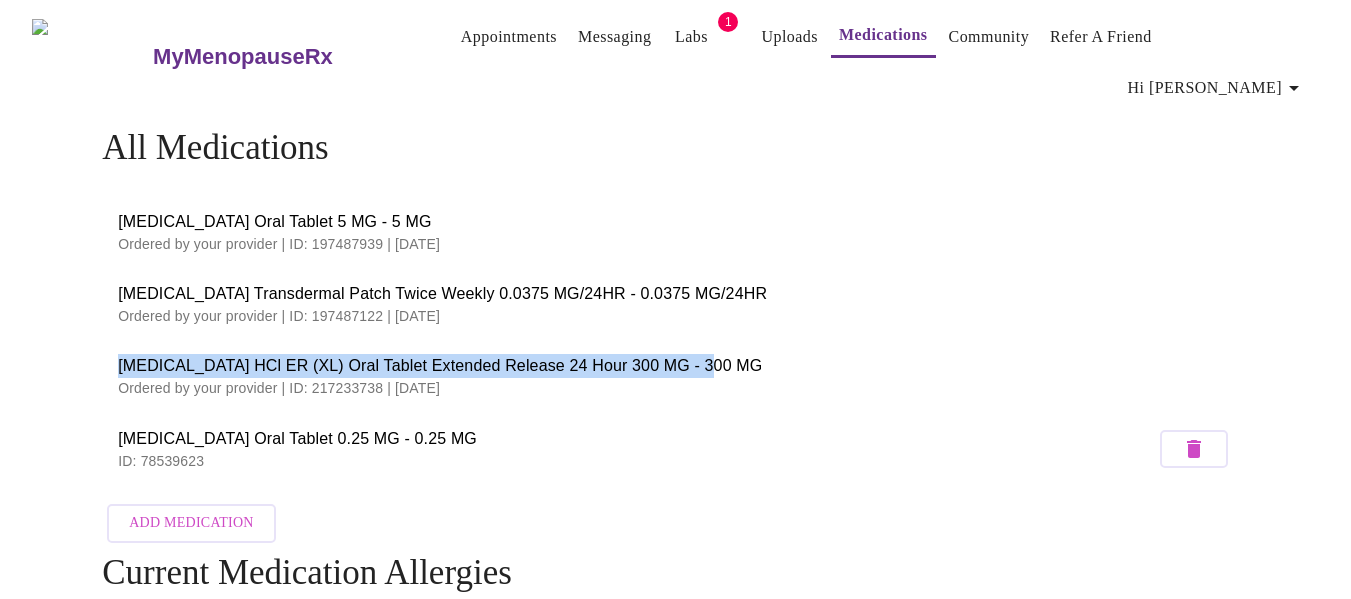 drag, startPoint x: 118, startPoint y: 328, endPoint x: 763, endPoint y: 329, distance: 645.0008 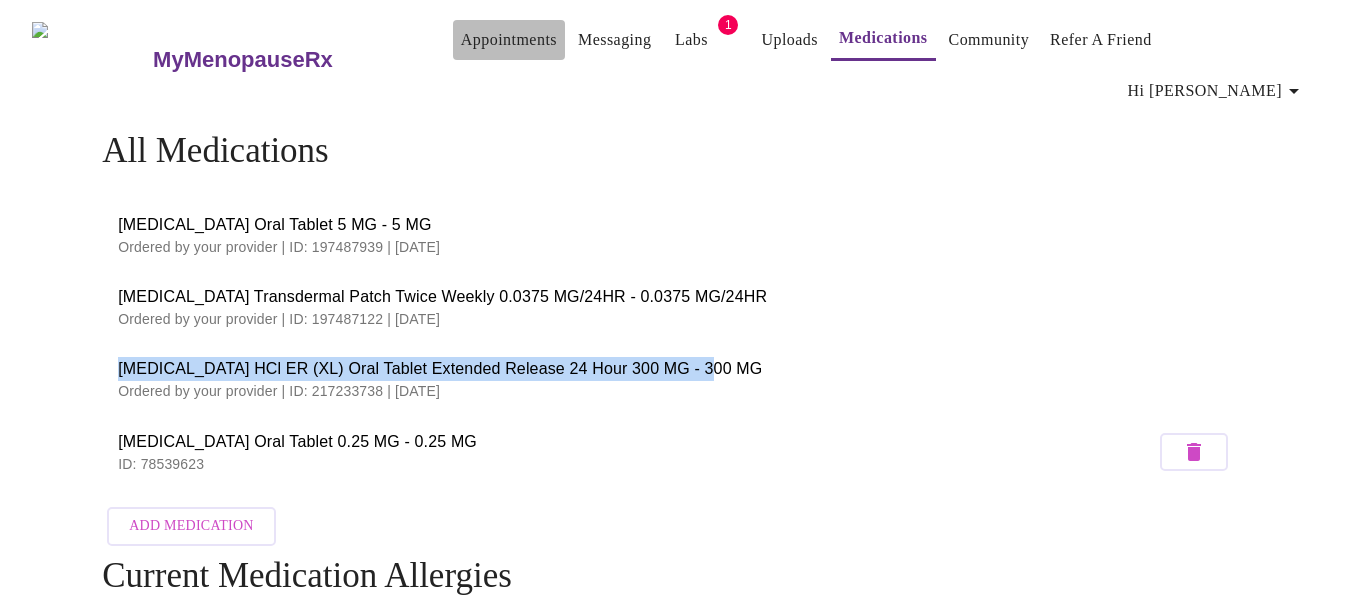 click on "Appointments" at bounding box center [509, 40] 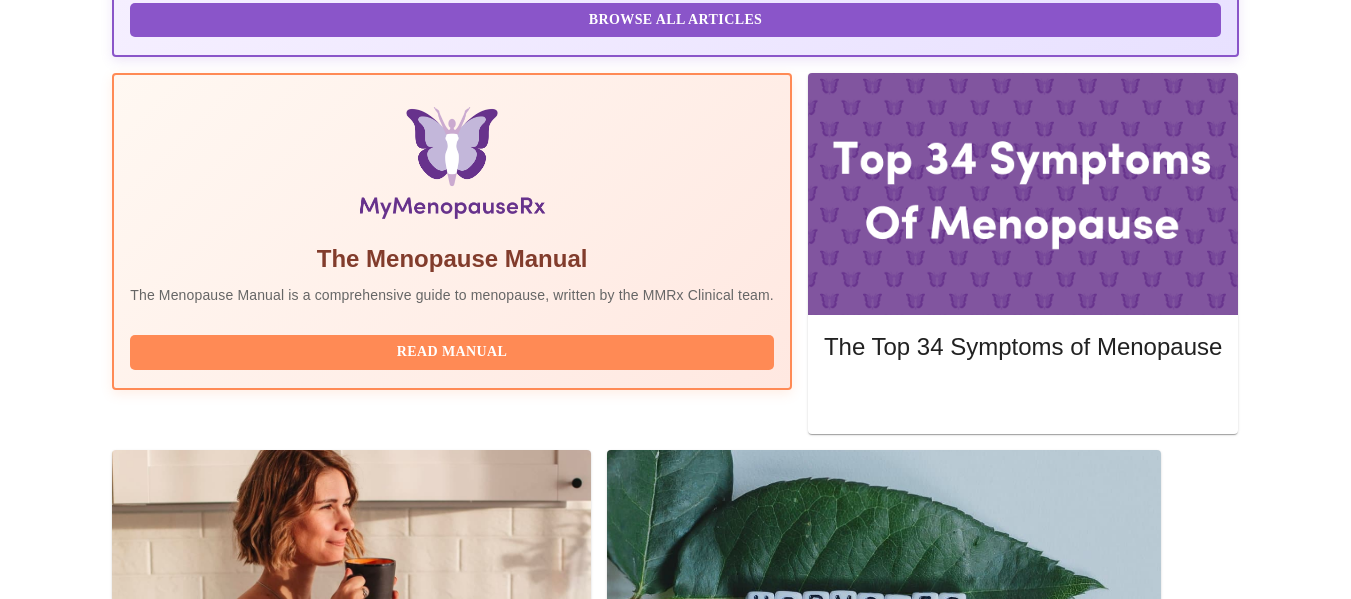 scroll, scrollTop: 895, scrollLeft: 0, axis: vertical 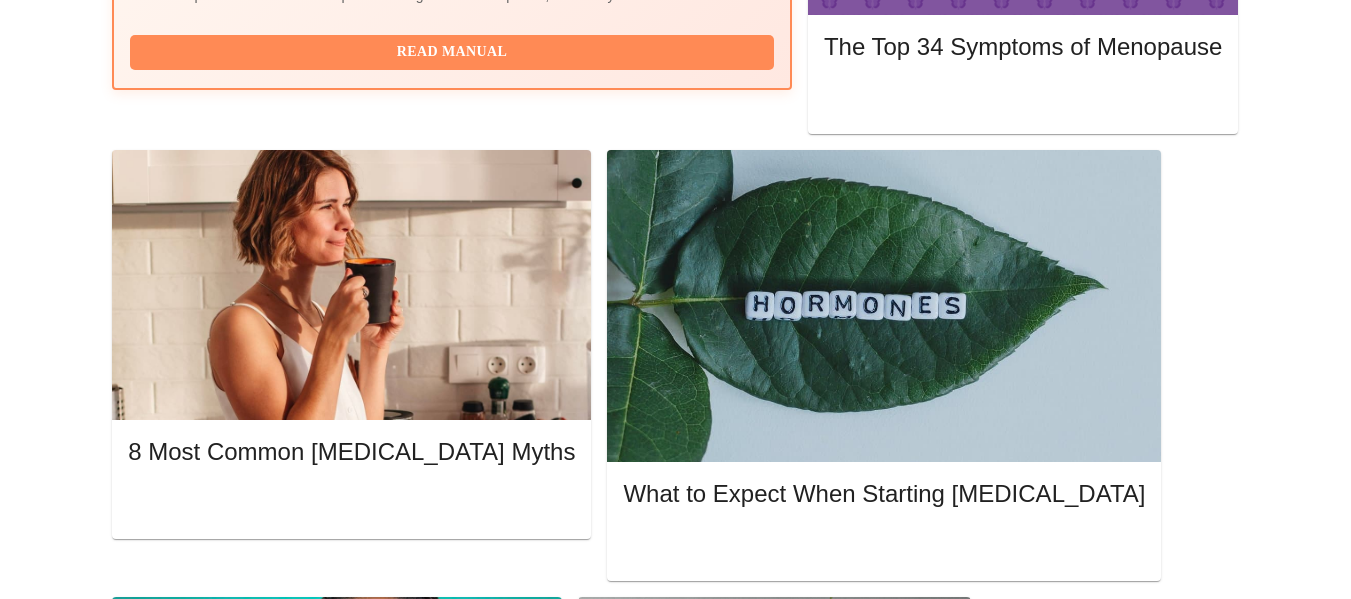 click 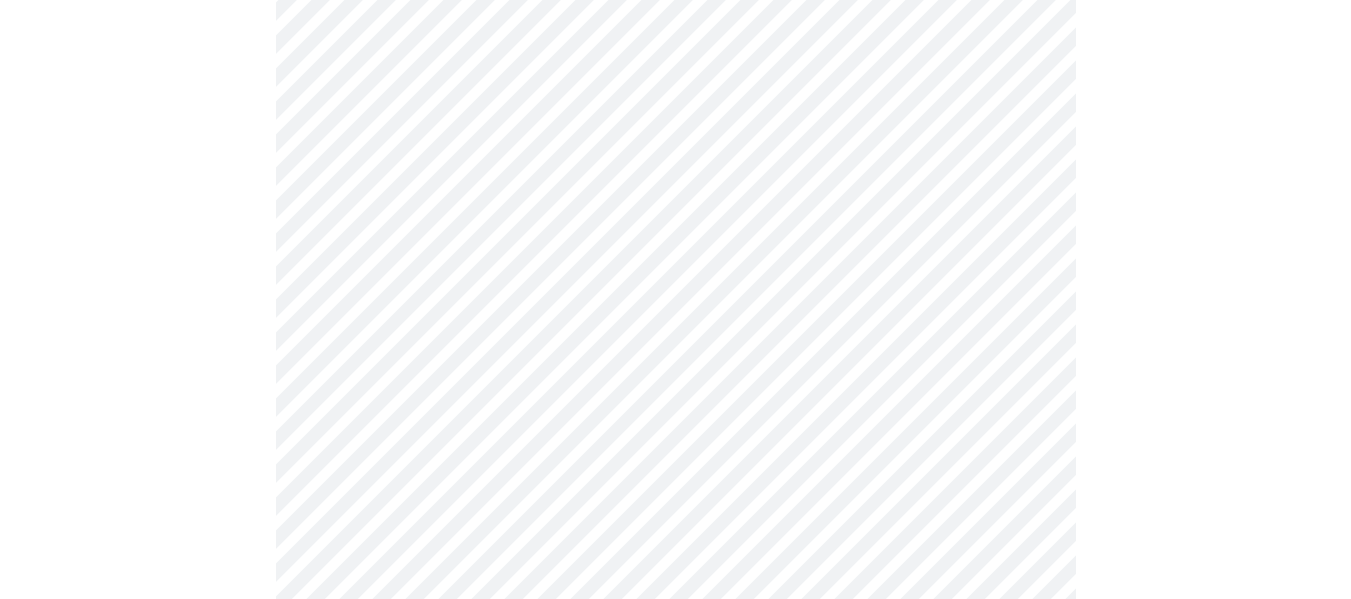 scroll, scrollTop: 5300, scrollLeft: 0, axis: vertical 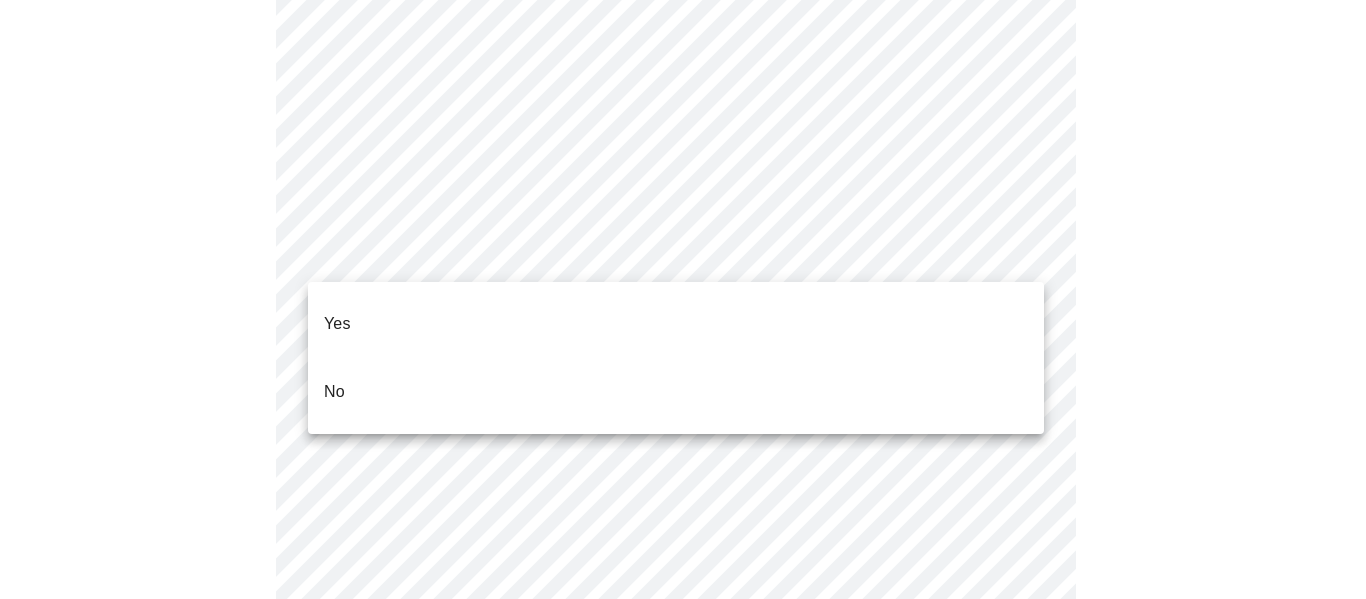 click on "MyMenopauseRx Appointments Messaging Labs 1 Uploads Medications Community Refer a Friend Hi Danielle   Pre-assessment for your Message Visit: Medication 30-day Refill 7  /  12 Settings Billing Invoices Log out Yes
No" at bounding box center [683, -2093] 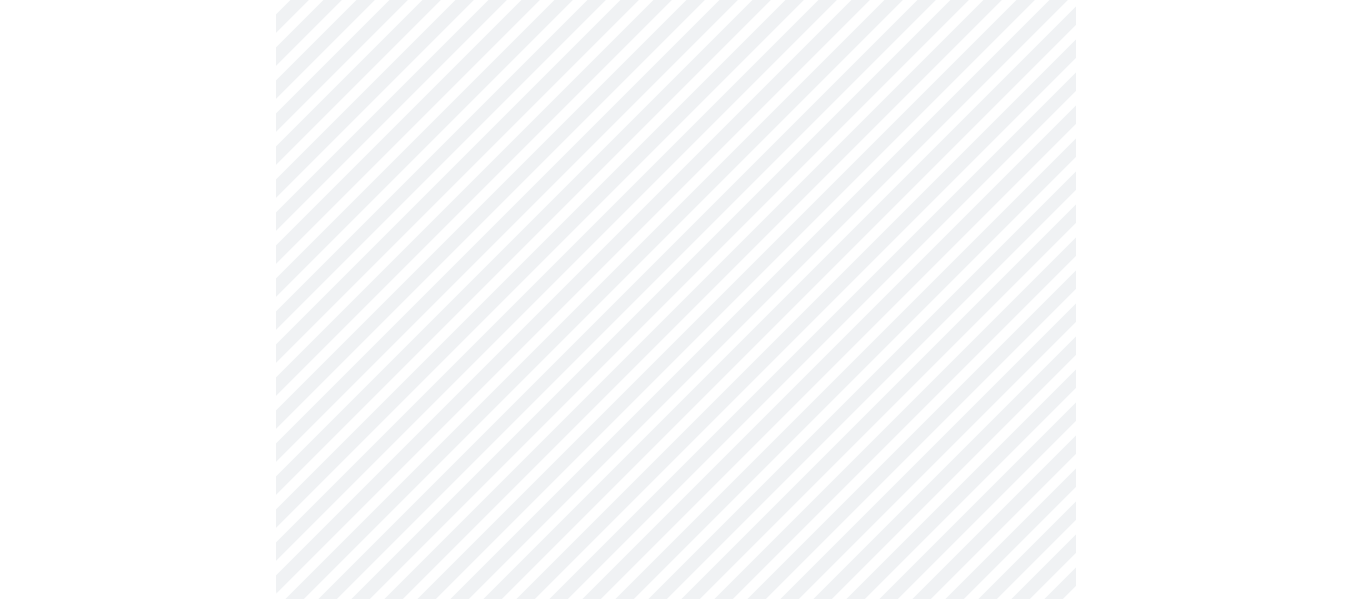scroll, scrollTop: 1165, scrollLeft: 0, axis: vertical 